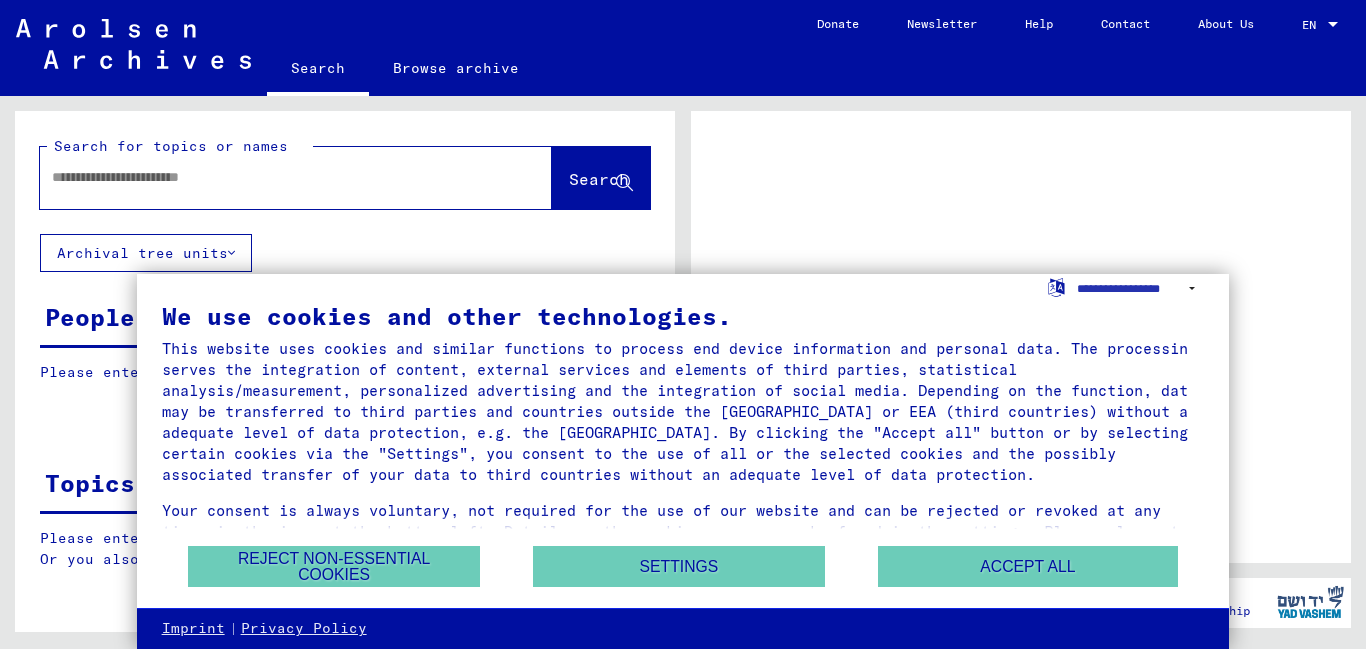 scroll, scrollTop: 0, scrollLeft: 0, axis: both 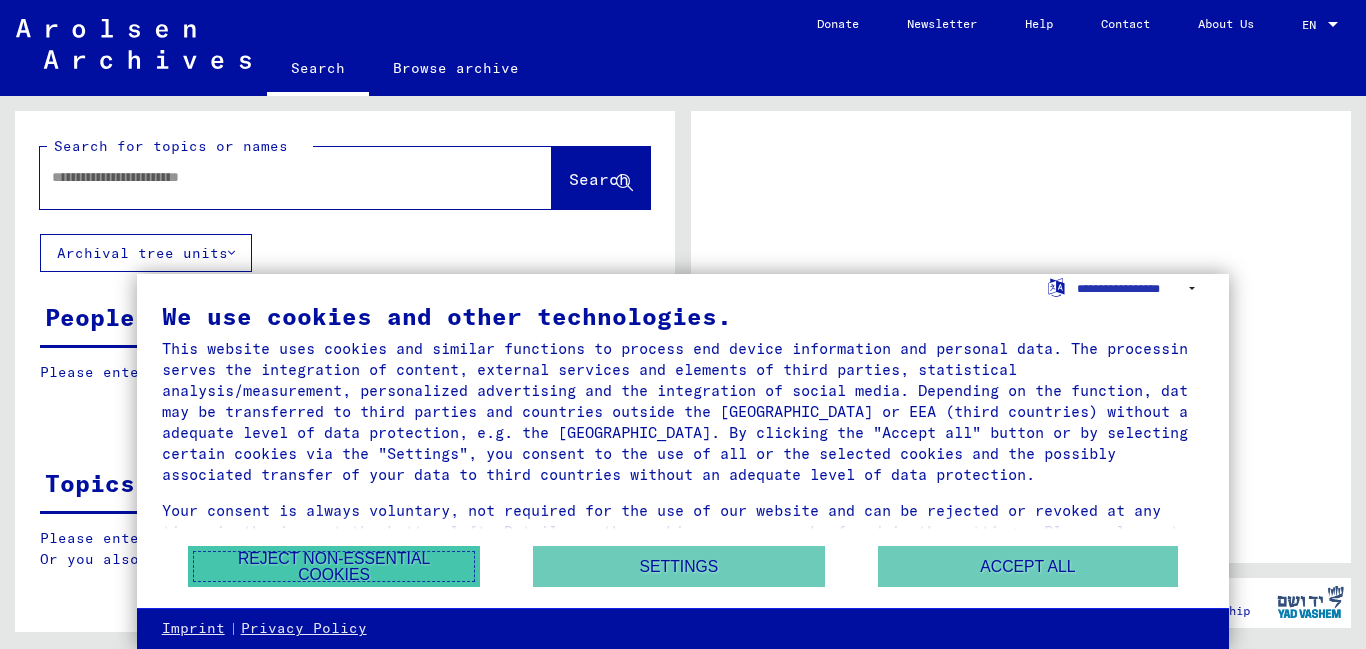 click on "Reject non-essential cookies" at bounding box center [334, 566] 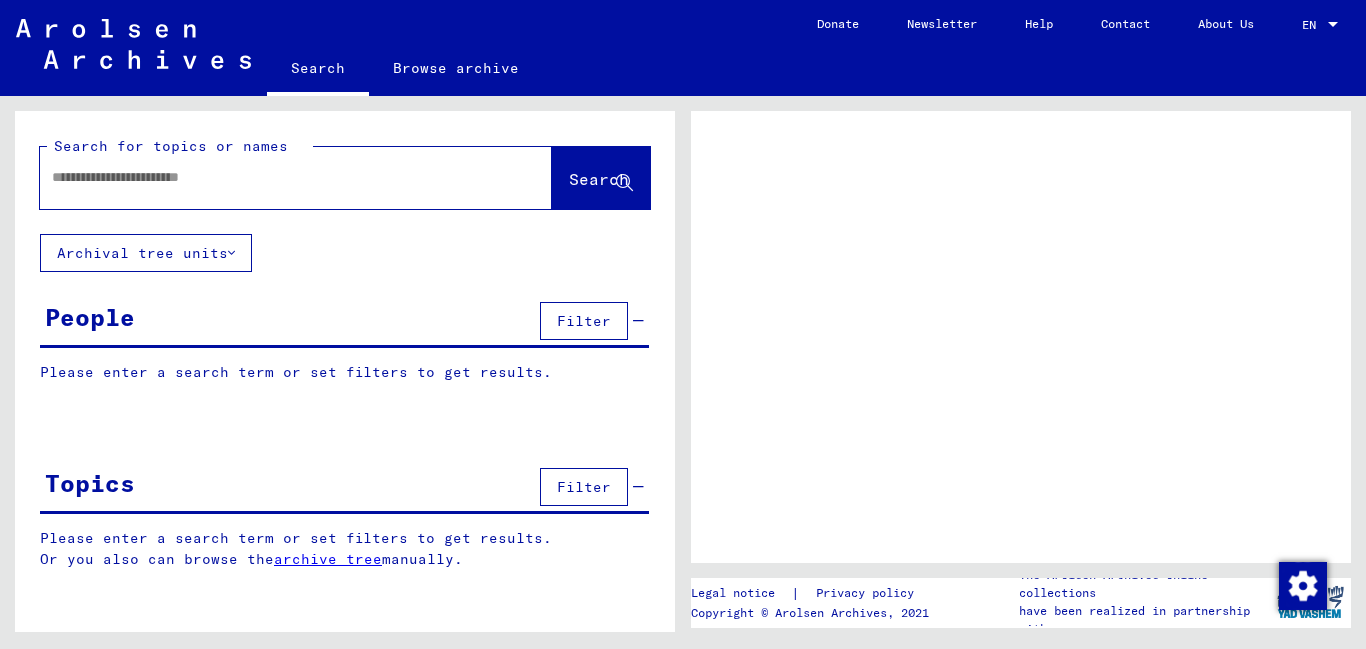 click at bounding box center [278, 177] 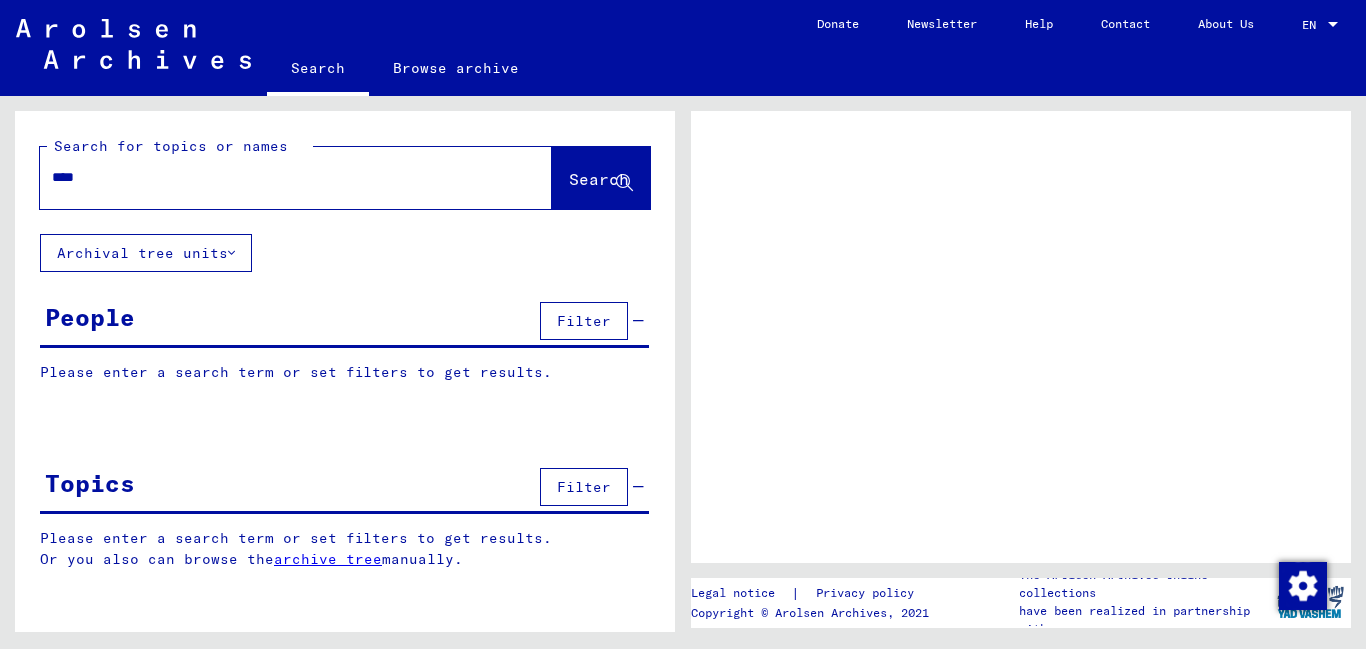 type on "*****" 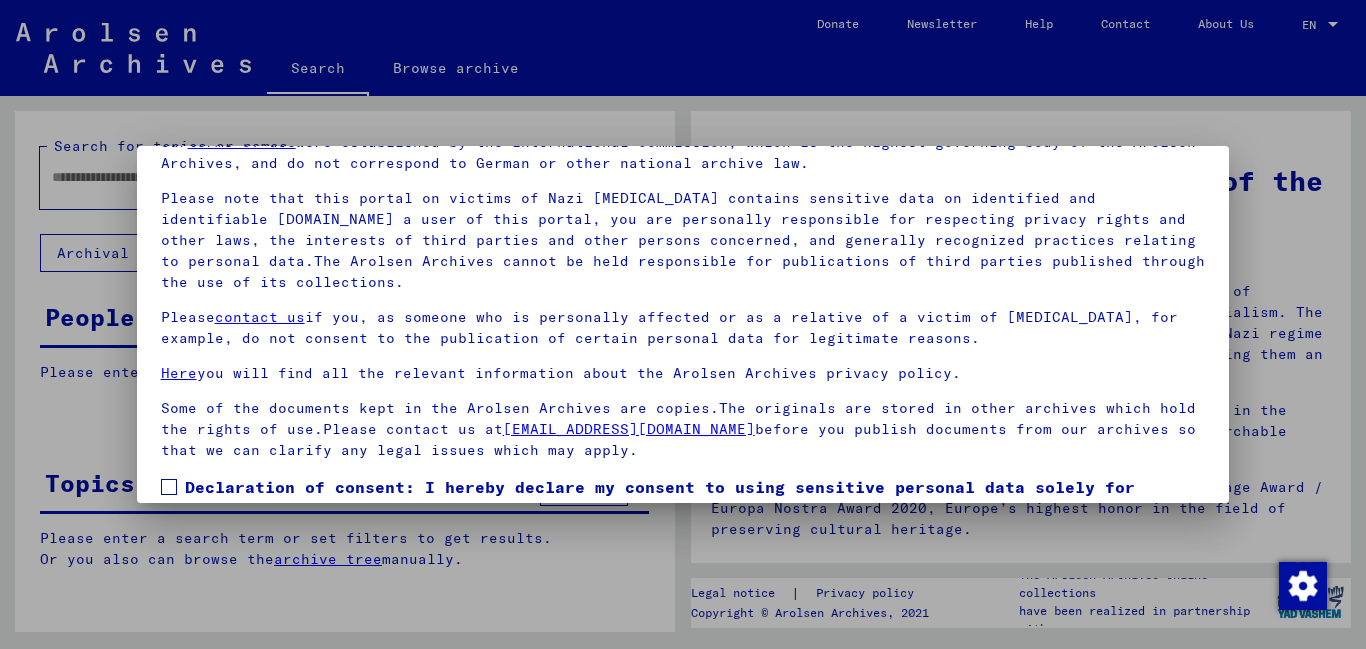 scroll, scrollTop: 165, scrollLeft: 0, axis: vertical 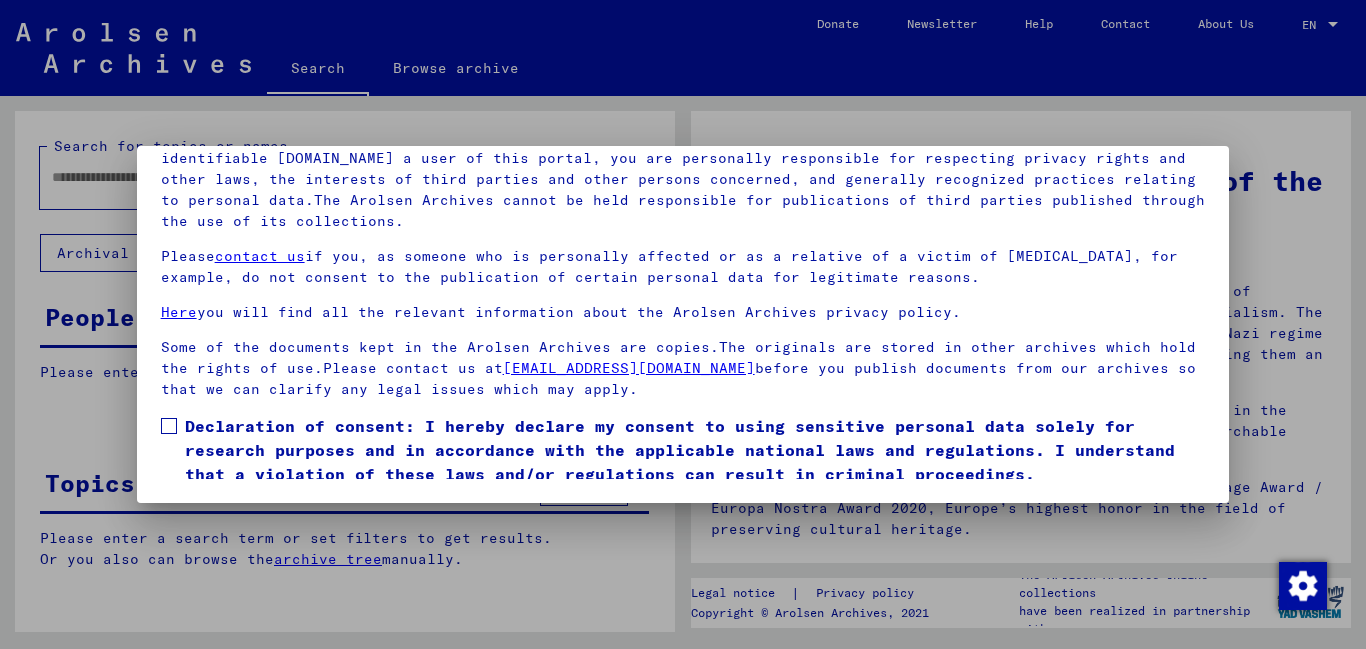 click at bounding box center [169, 426] 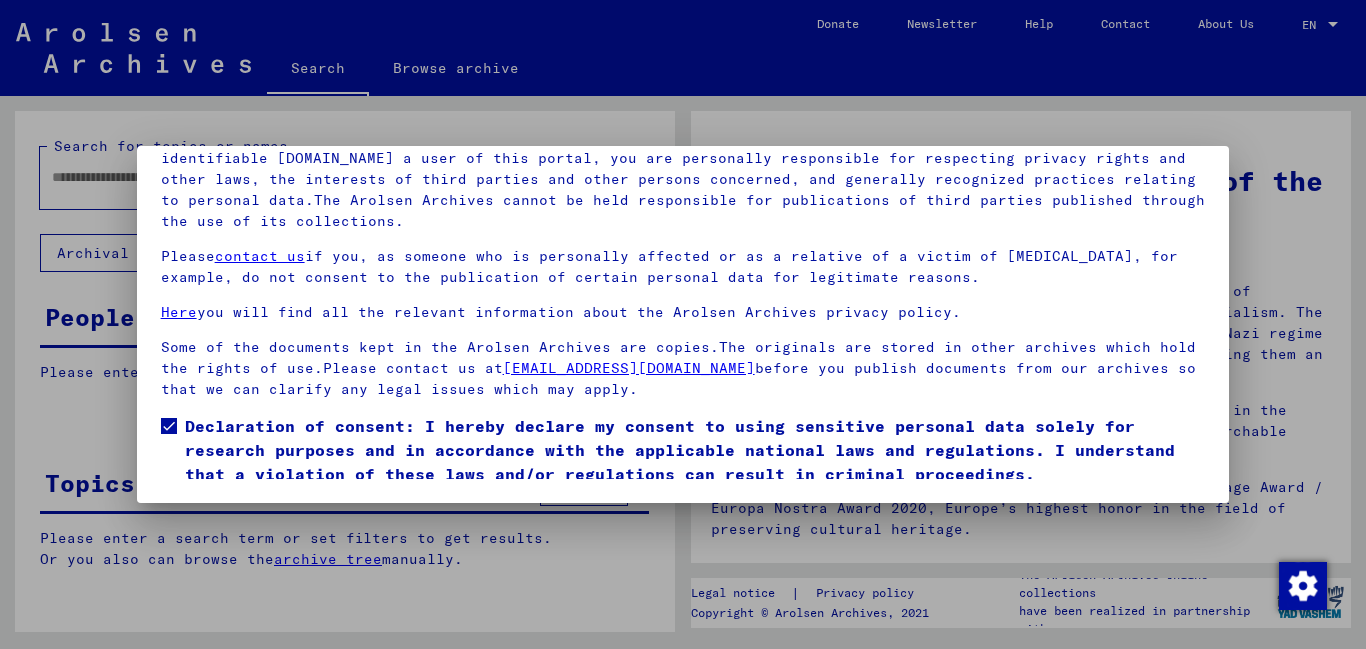 scroll, scrollTop: 55, scrollLeft: 0, axis: vertical 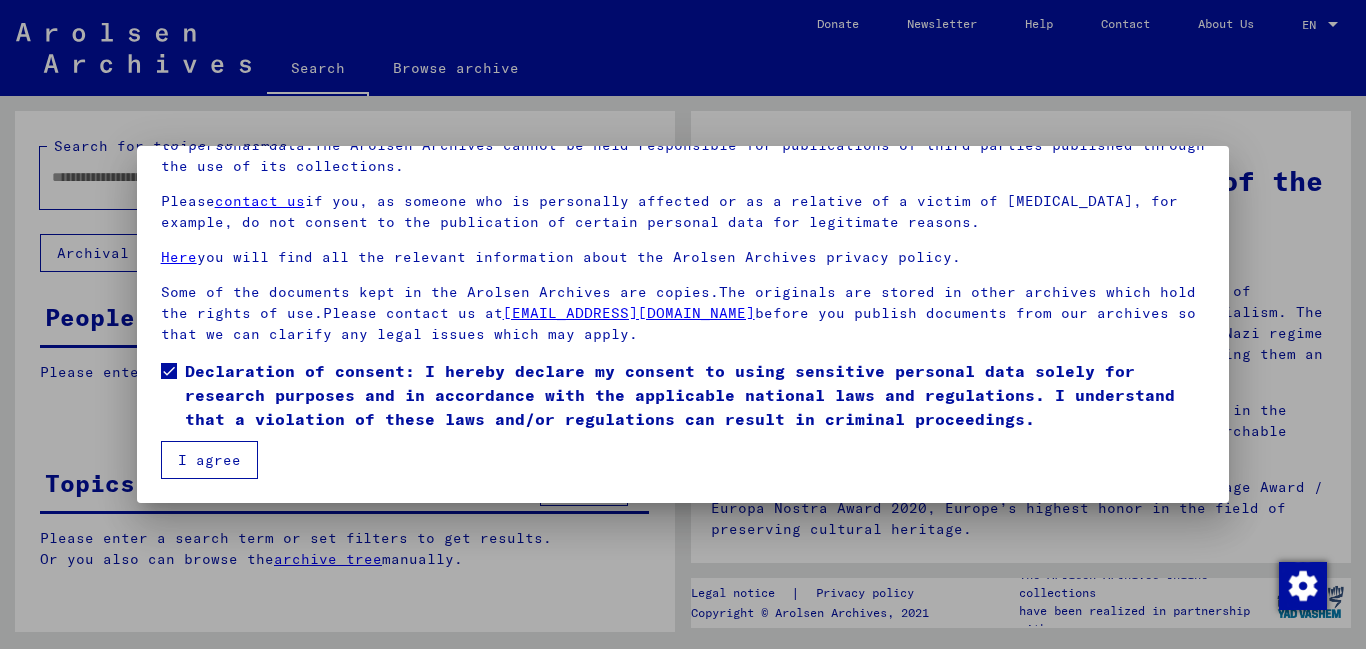 click on "I agree" at bounding box center [209, 460] 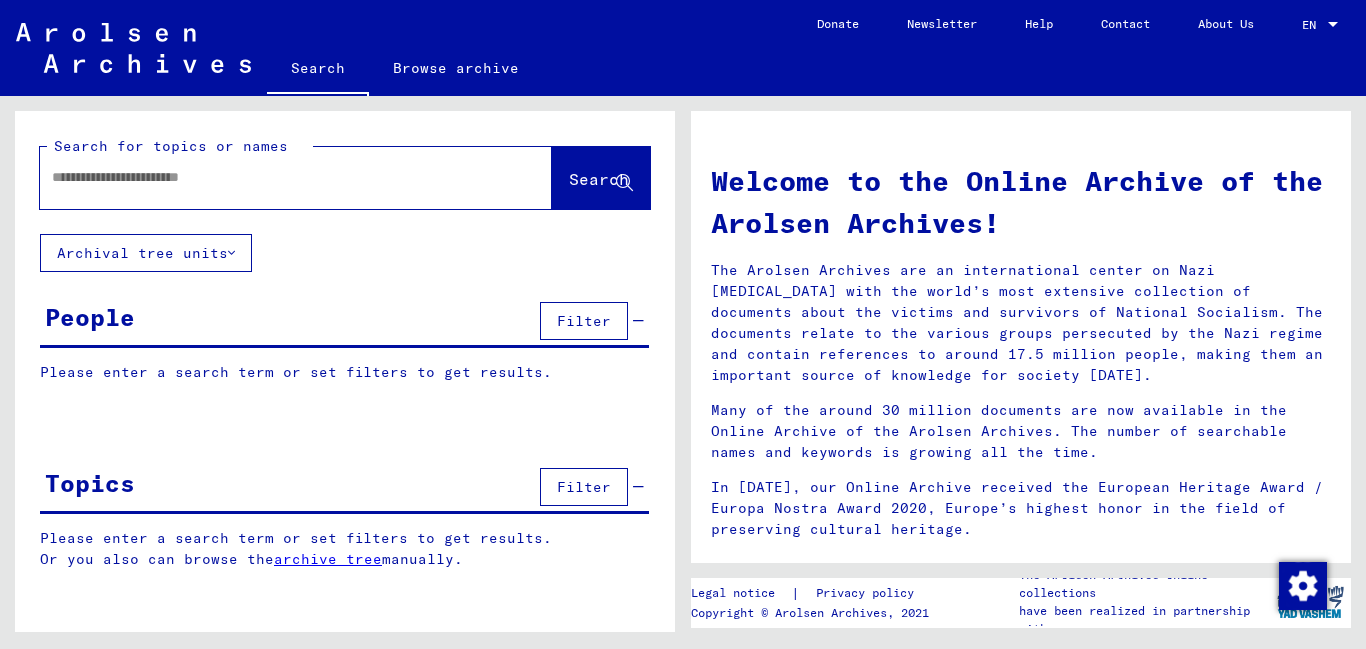 click at bounding box center (272, 177) 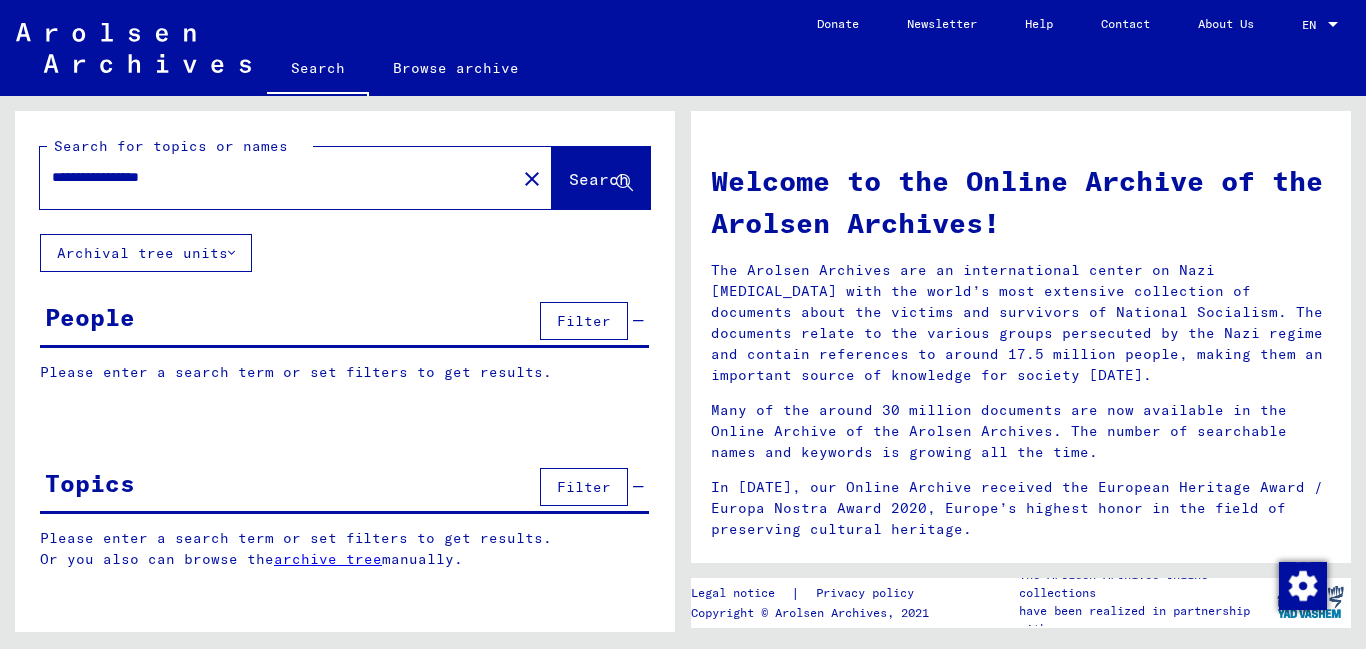 type on "**********" 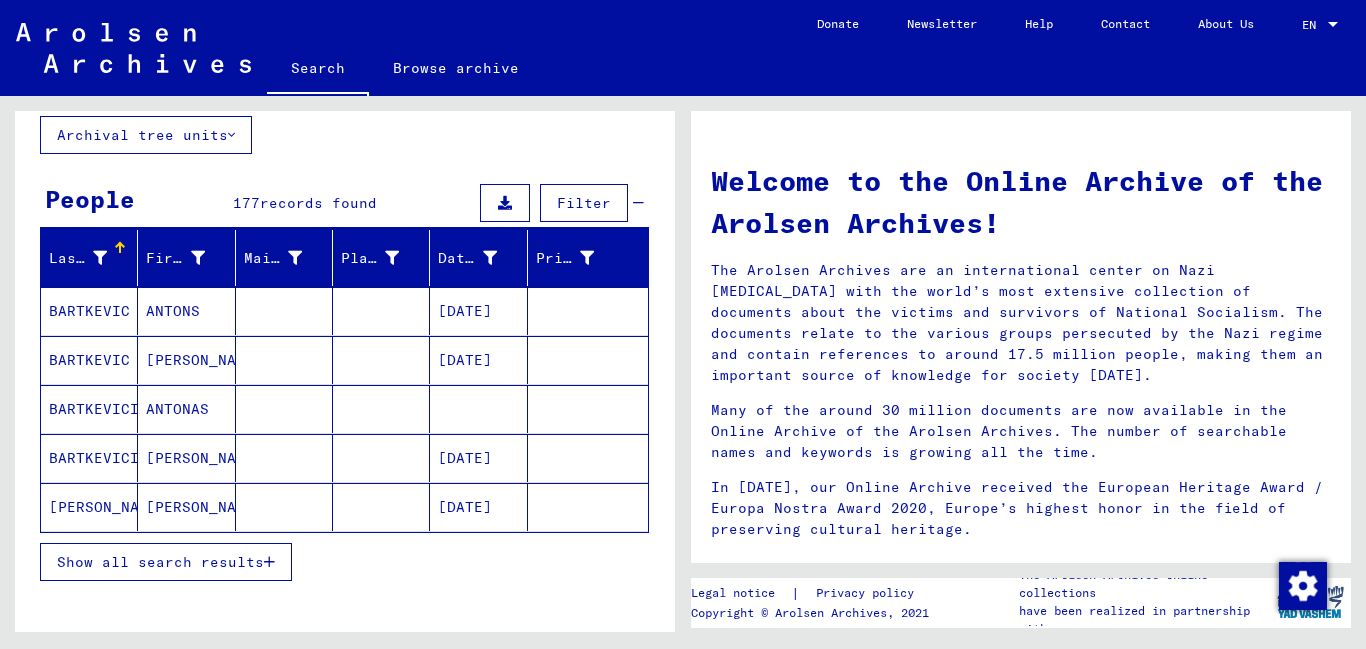scroll, scrollTop: 121, scrollLeft: 0, axis: vertical 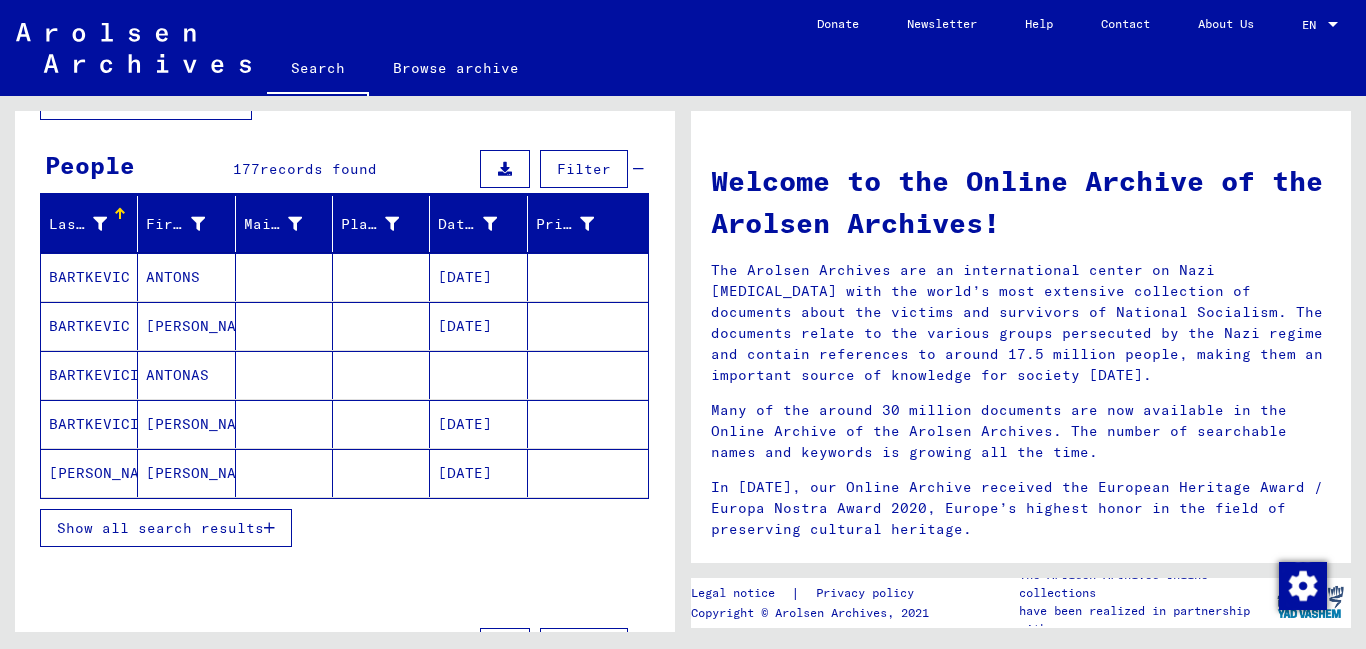 click on "Show all search results" at bounding box center (160, 528) 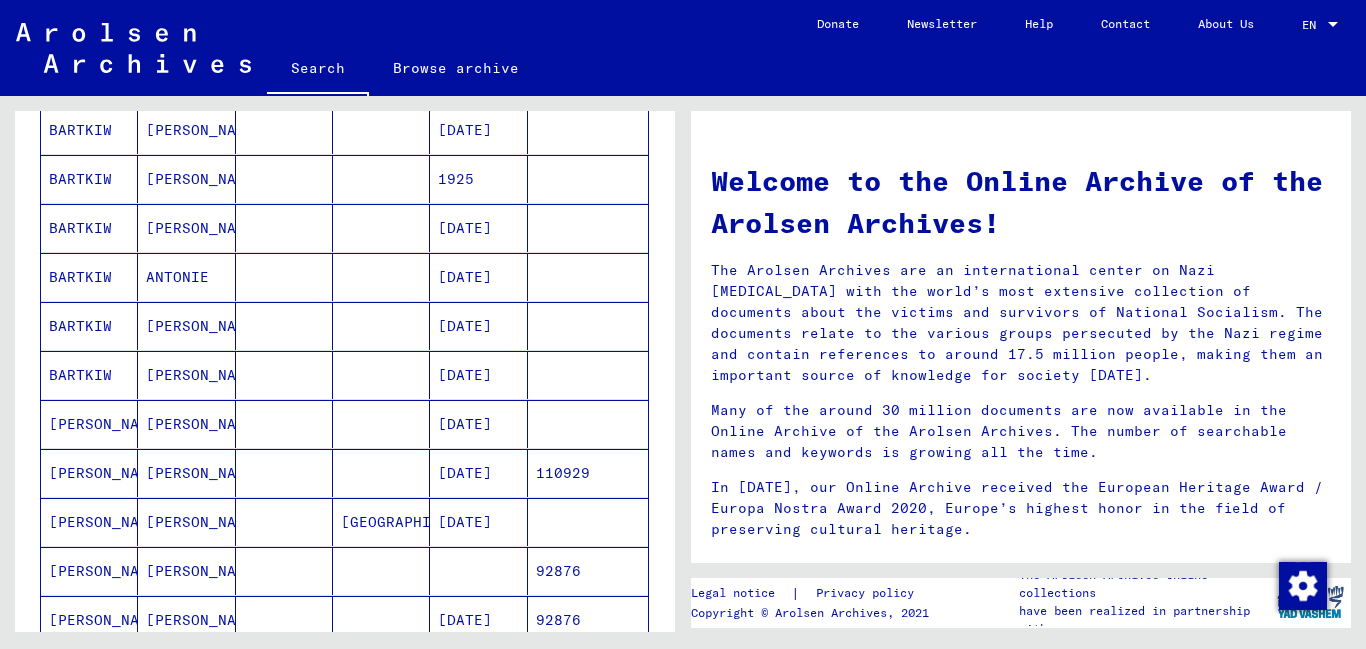 scroll, scrollTop: 848, scrollLeft: 0, axis: vertical 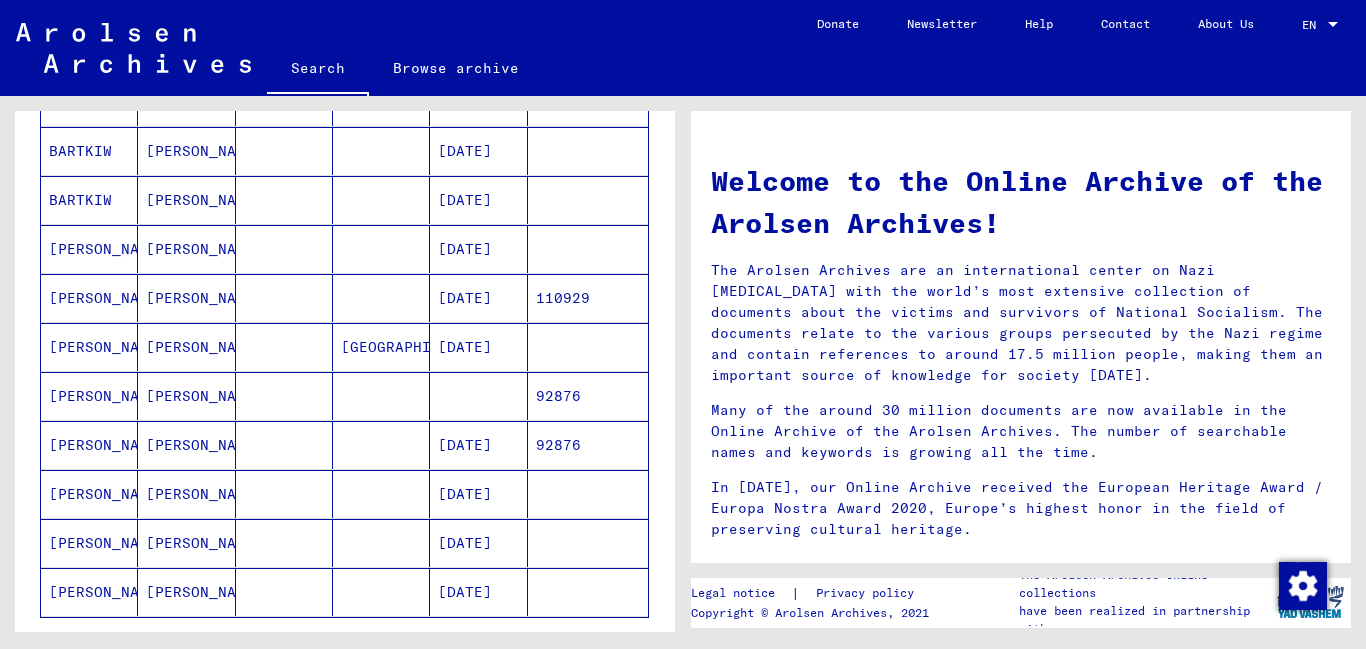 click on "[PERSON_NAME]" at bounding box center [89, 494] 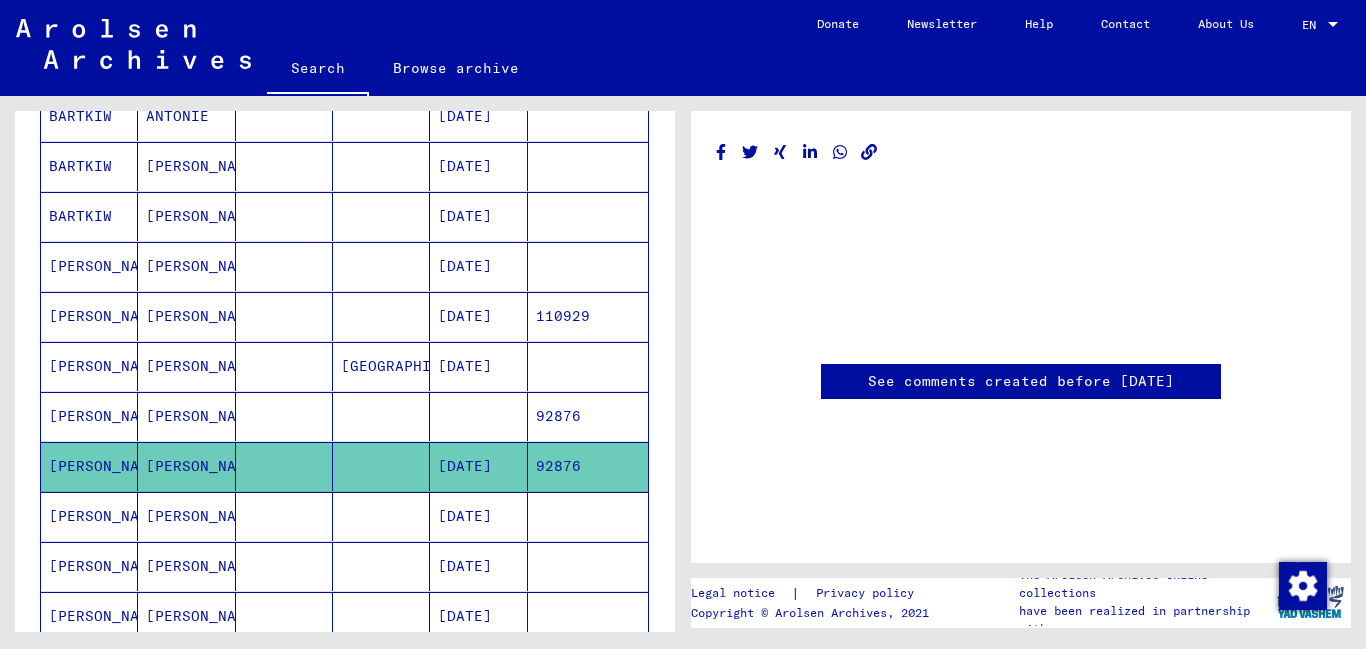 scroll, scrollTop: 1027, scrollLeft: 0, axis: vertical 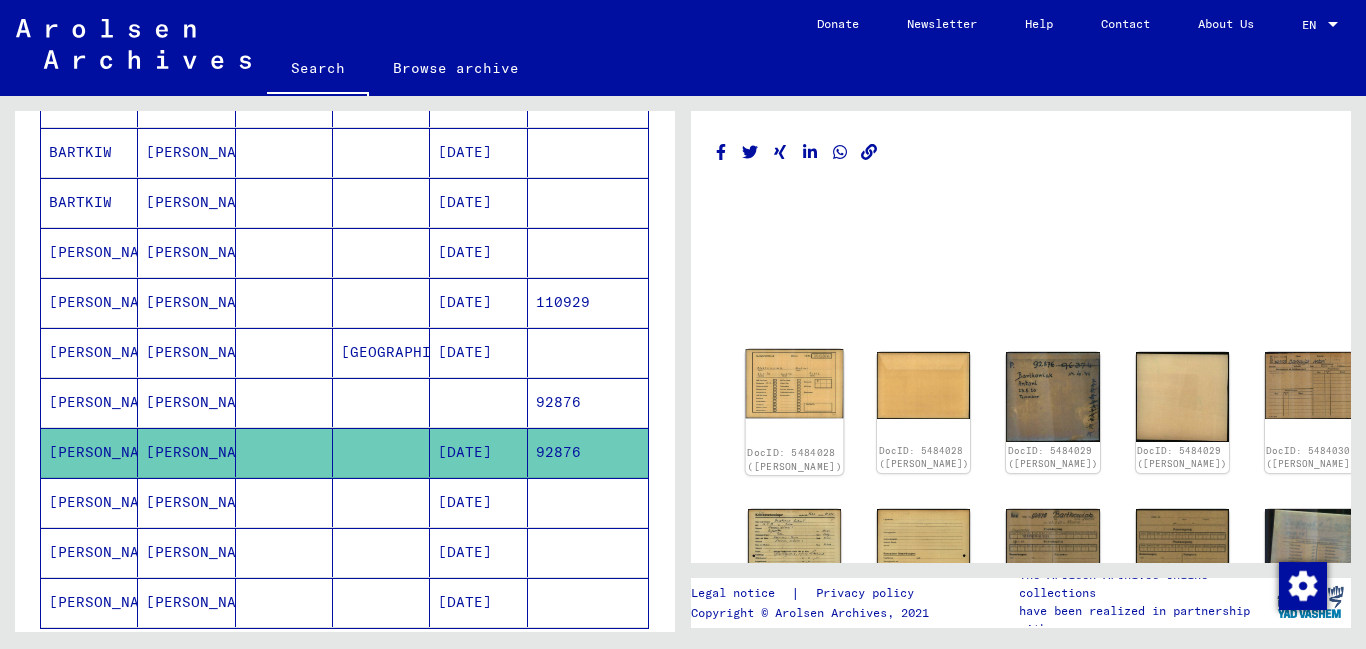 click 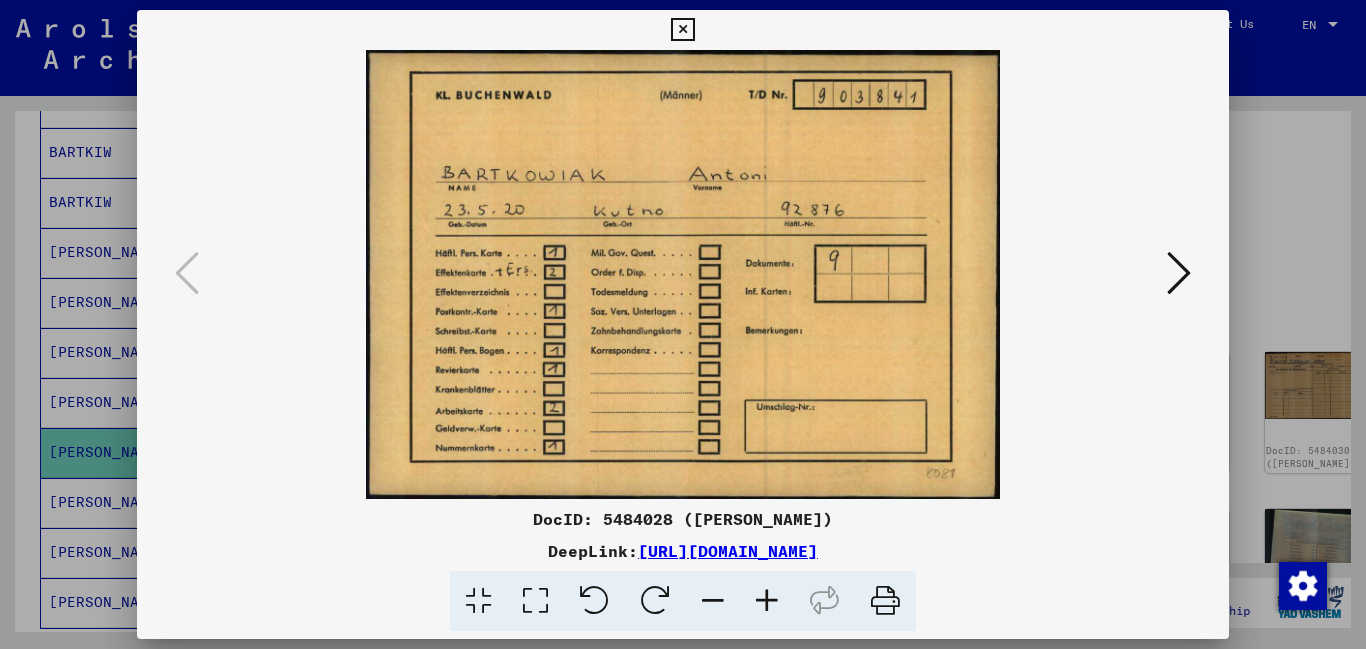 click at bounding box center (1179, 273) 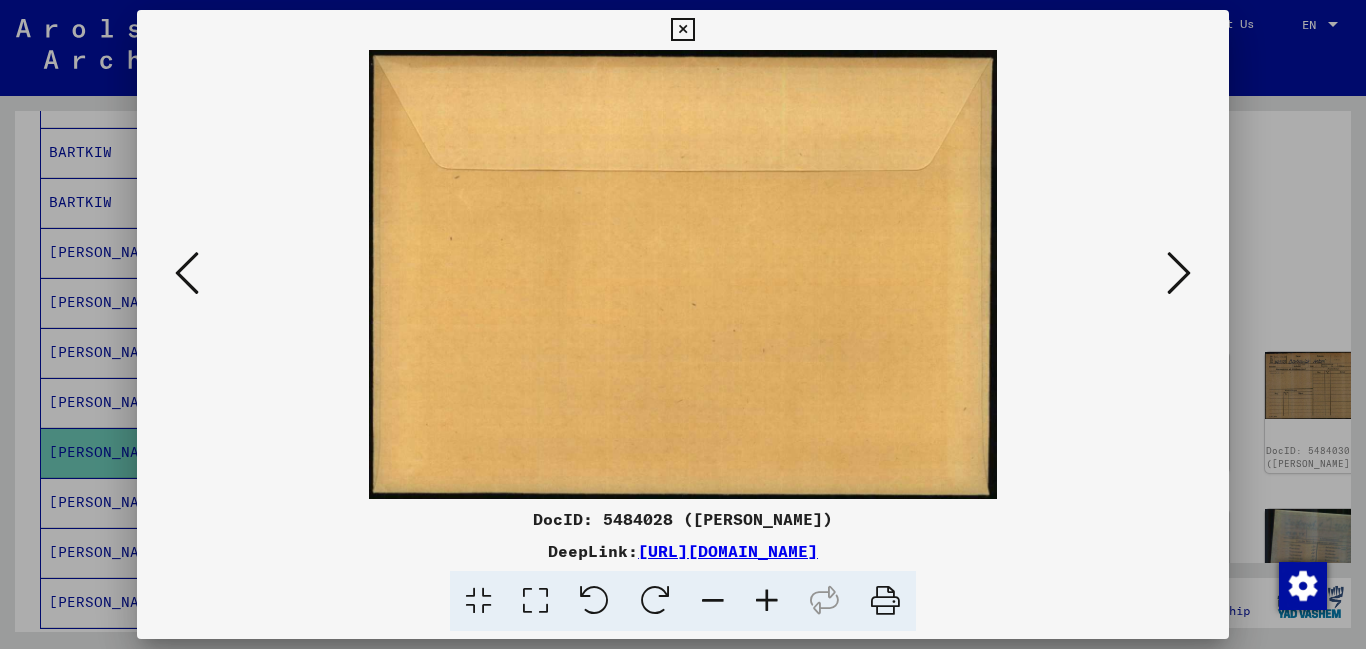 click at bounding box center (1179, 273) 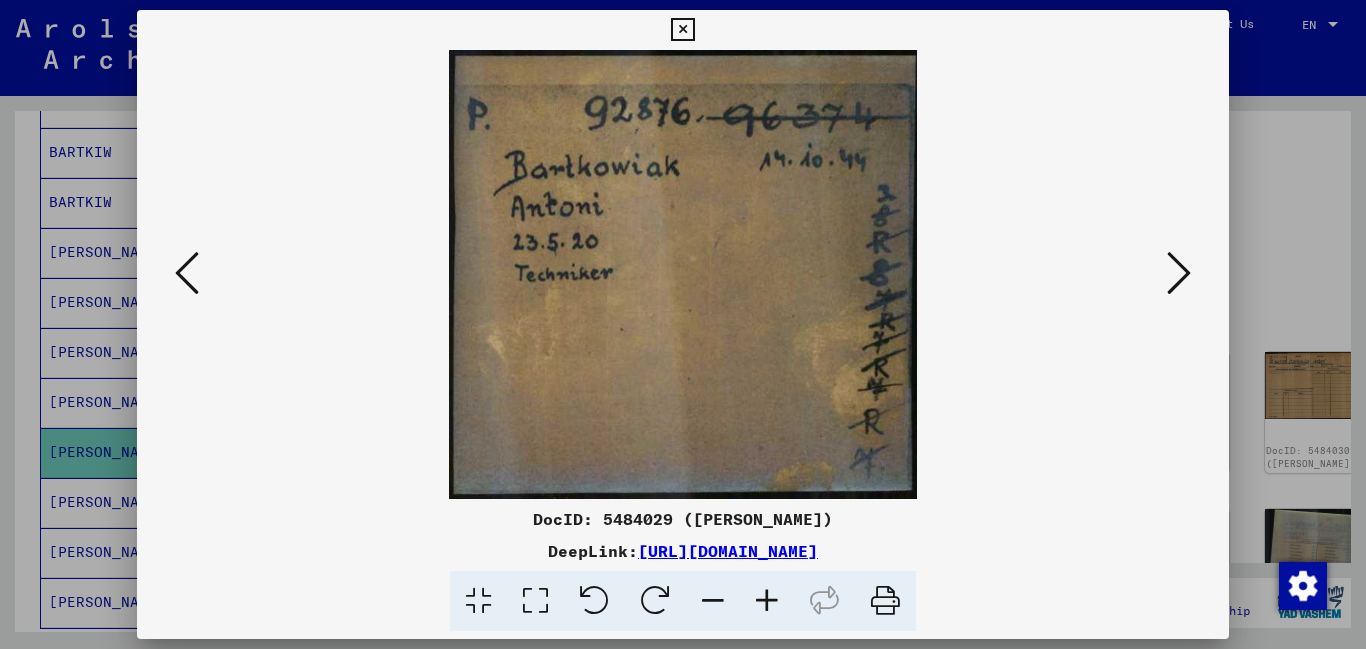 click at bounding box center (1179, 273) 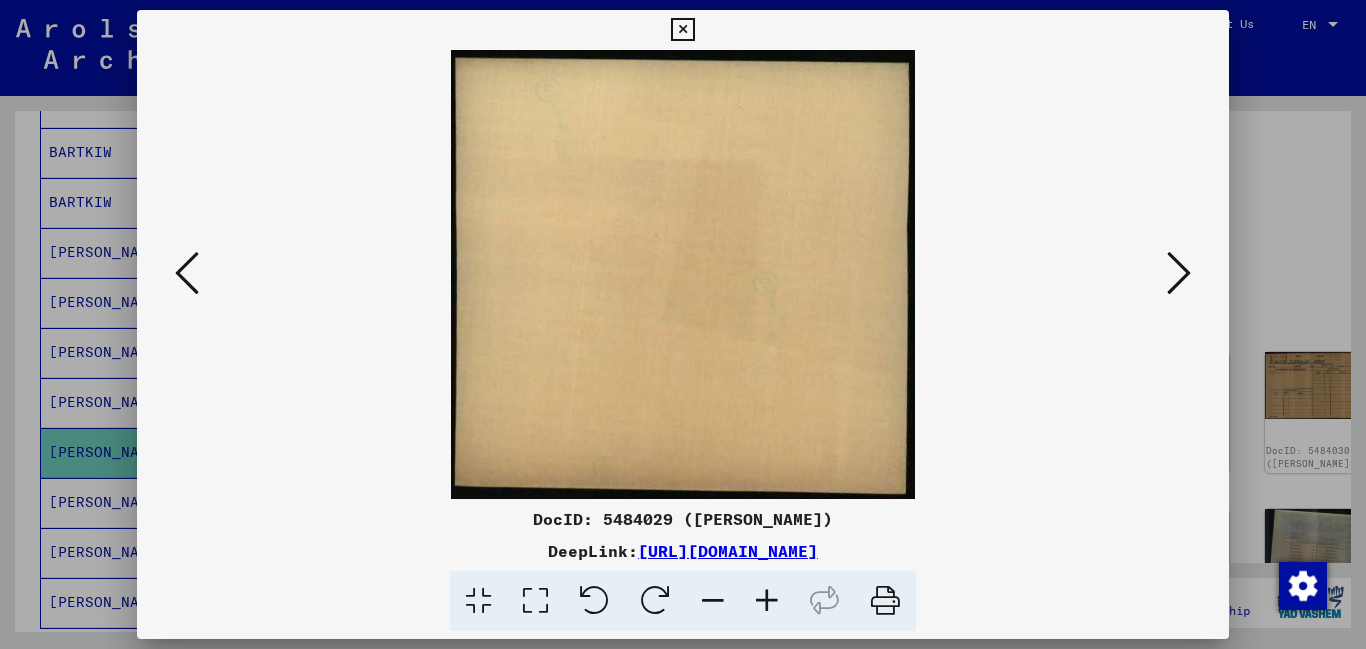 click at bounding box center [1179, 273] 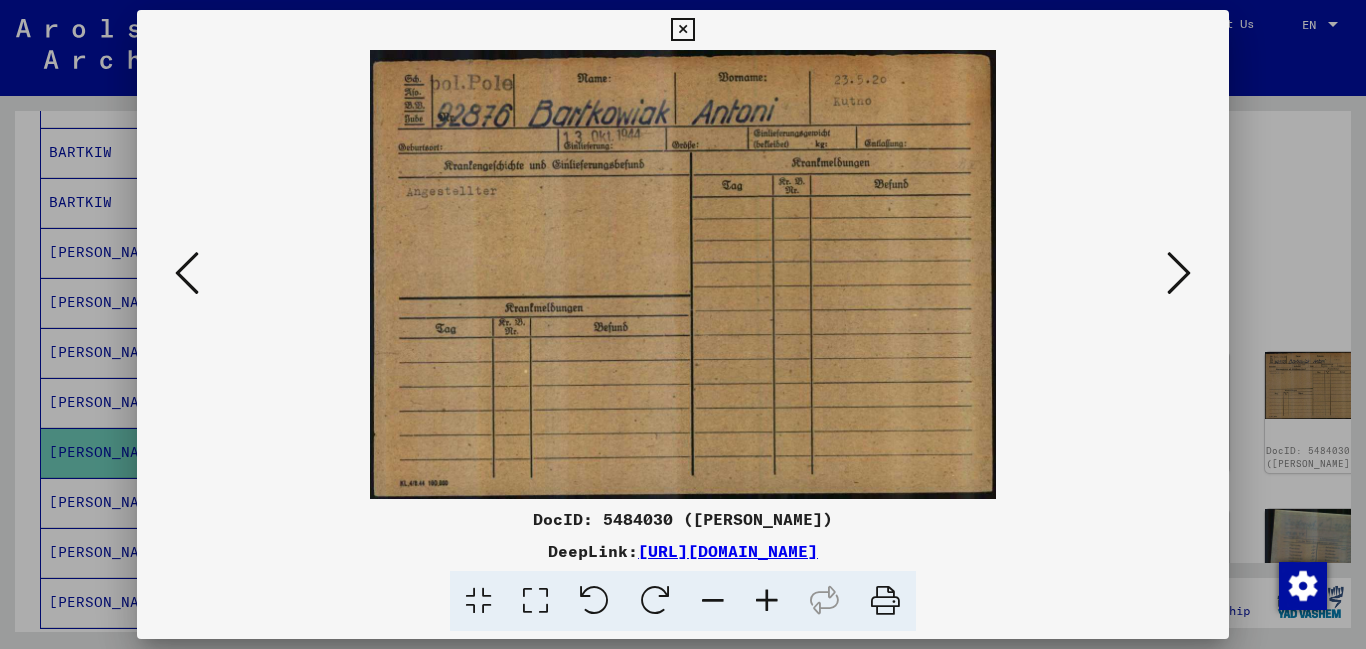 click at bounding box center [1179, 273] 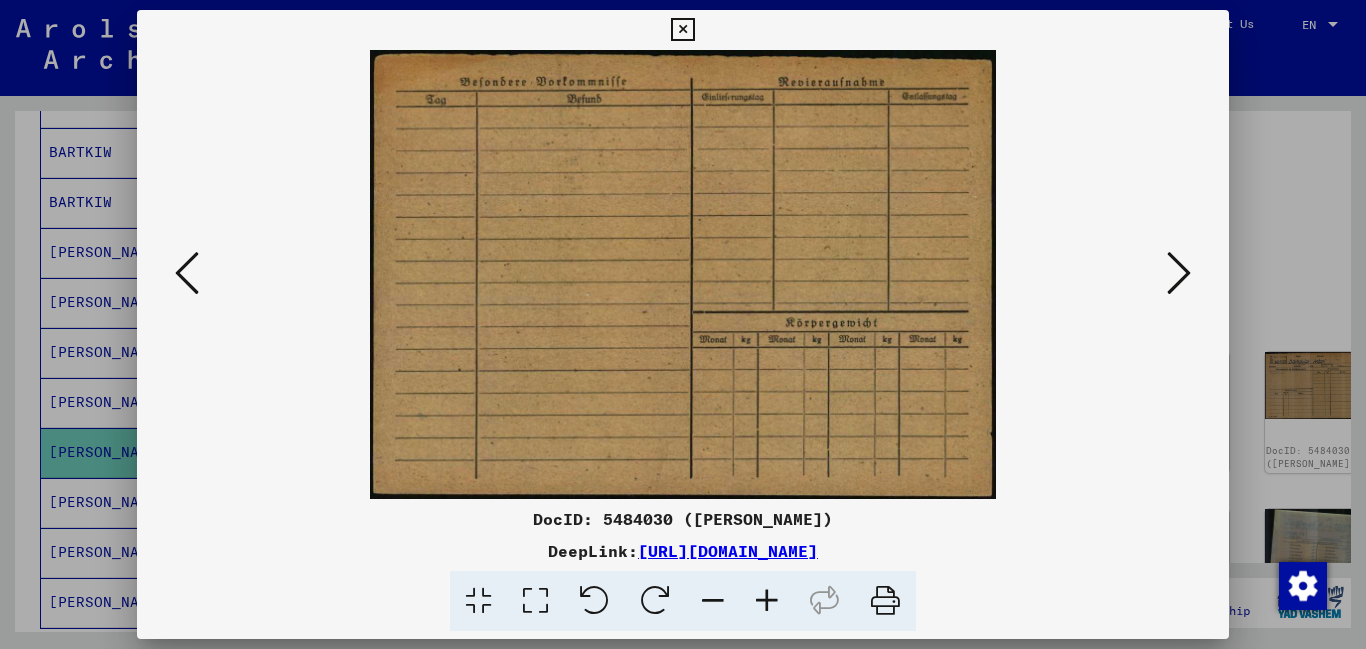 click at bounding box center [1179, 273] 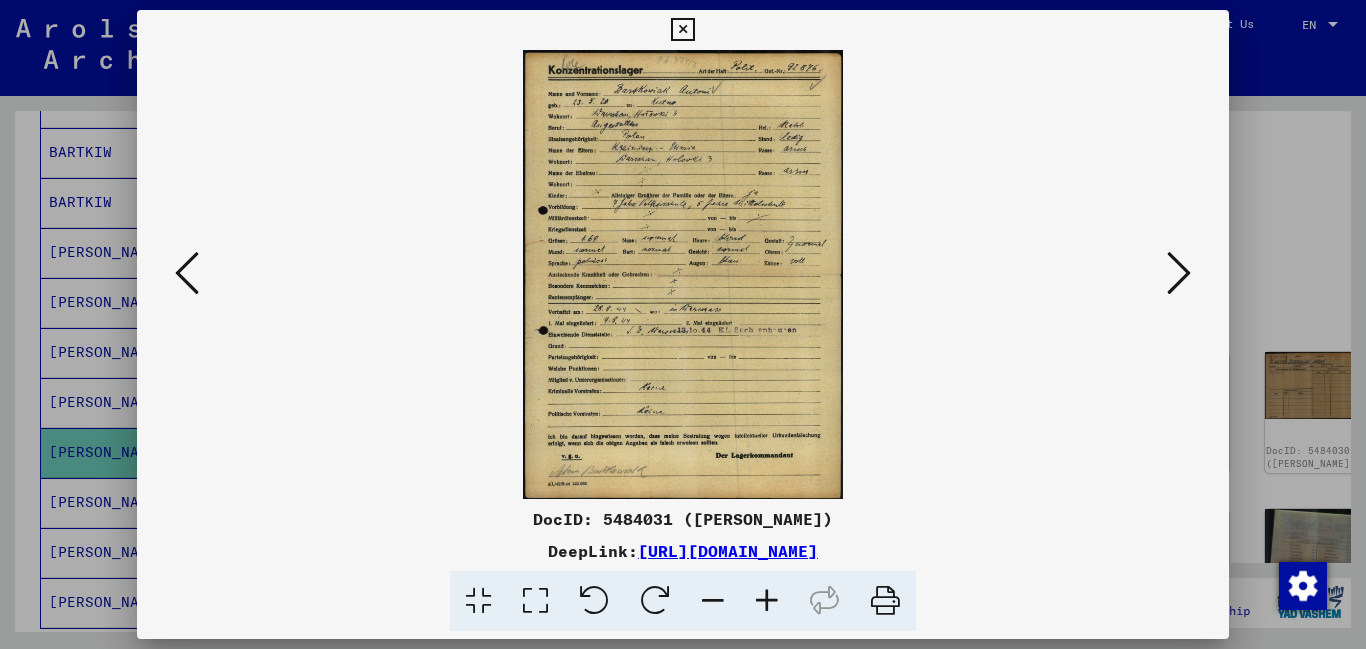click at bounding box center (767, 601) 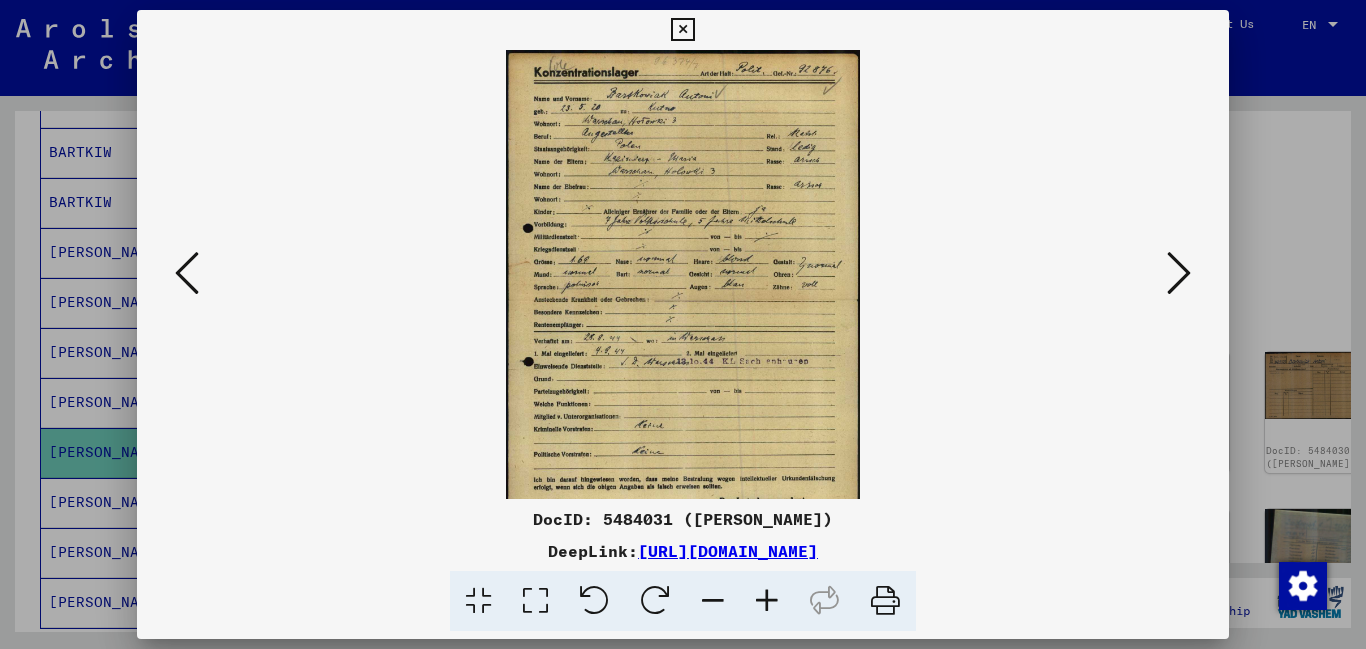 click at bounding box center (767, 601) 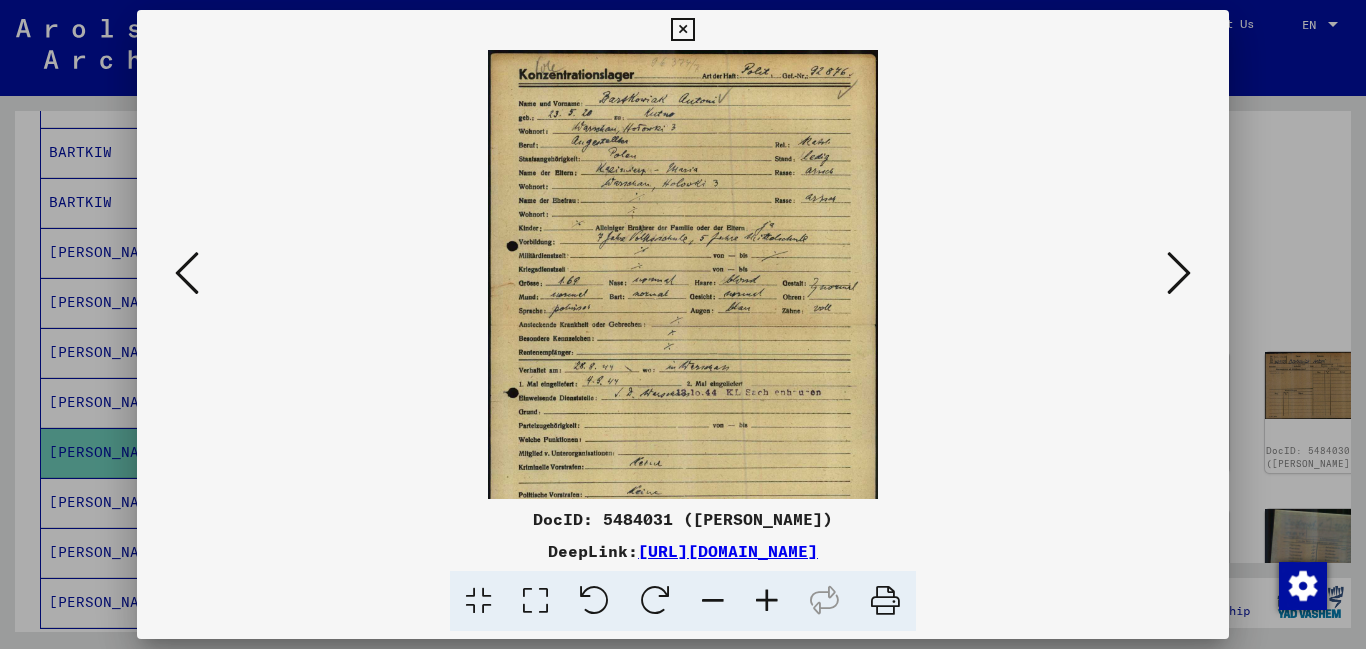 click at bounding box center [767, 601] 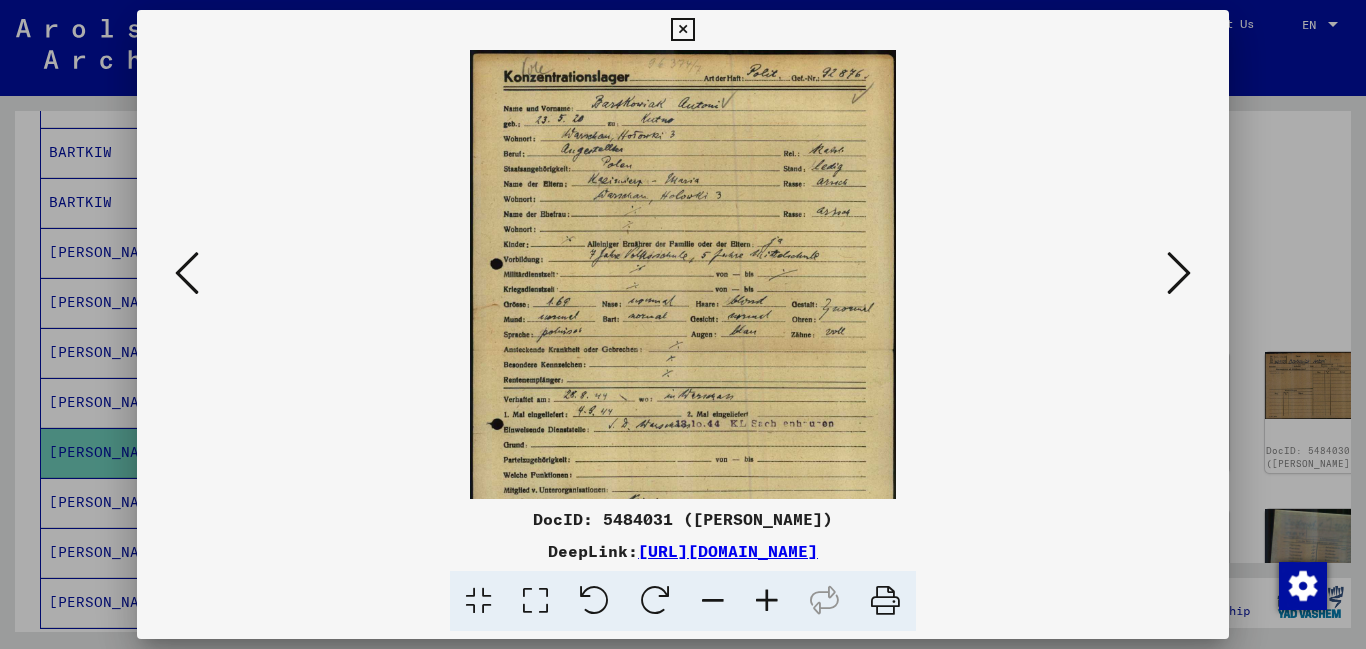 click at bounding box center [767, 601] 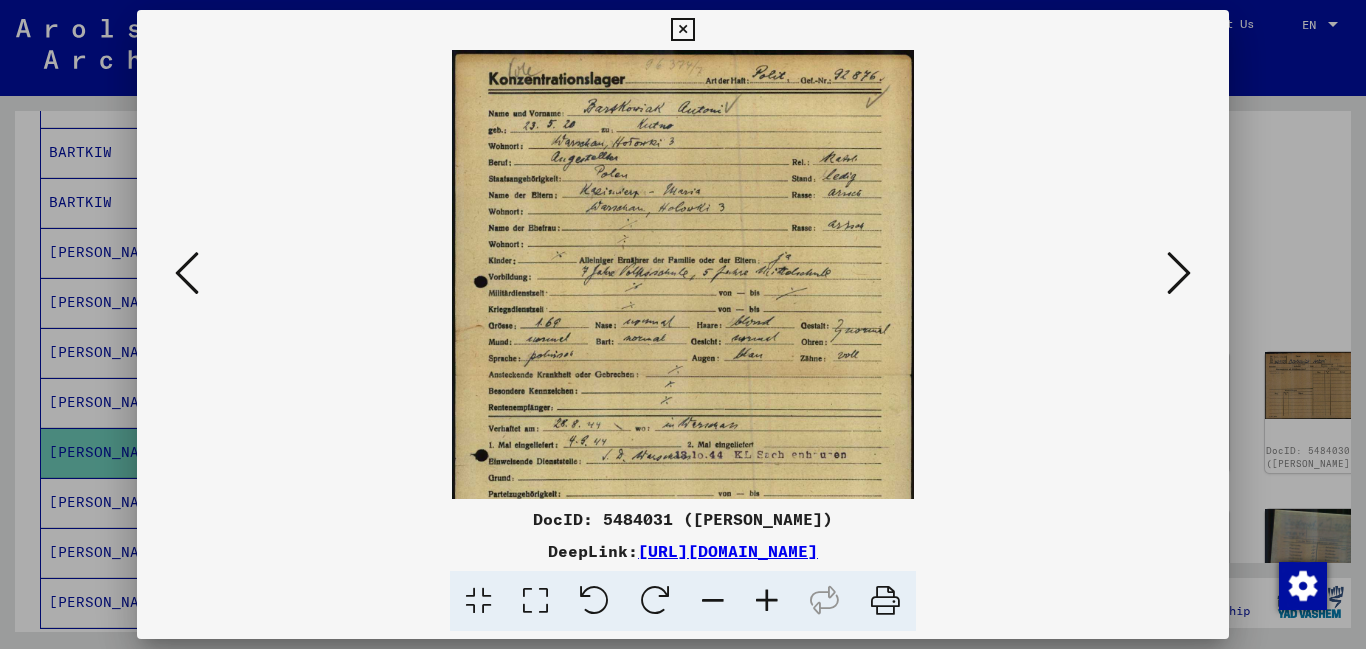 click at bounding box center (767, 601) 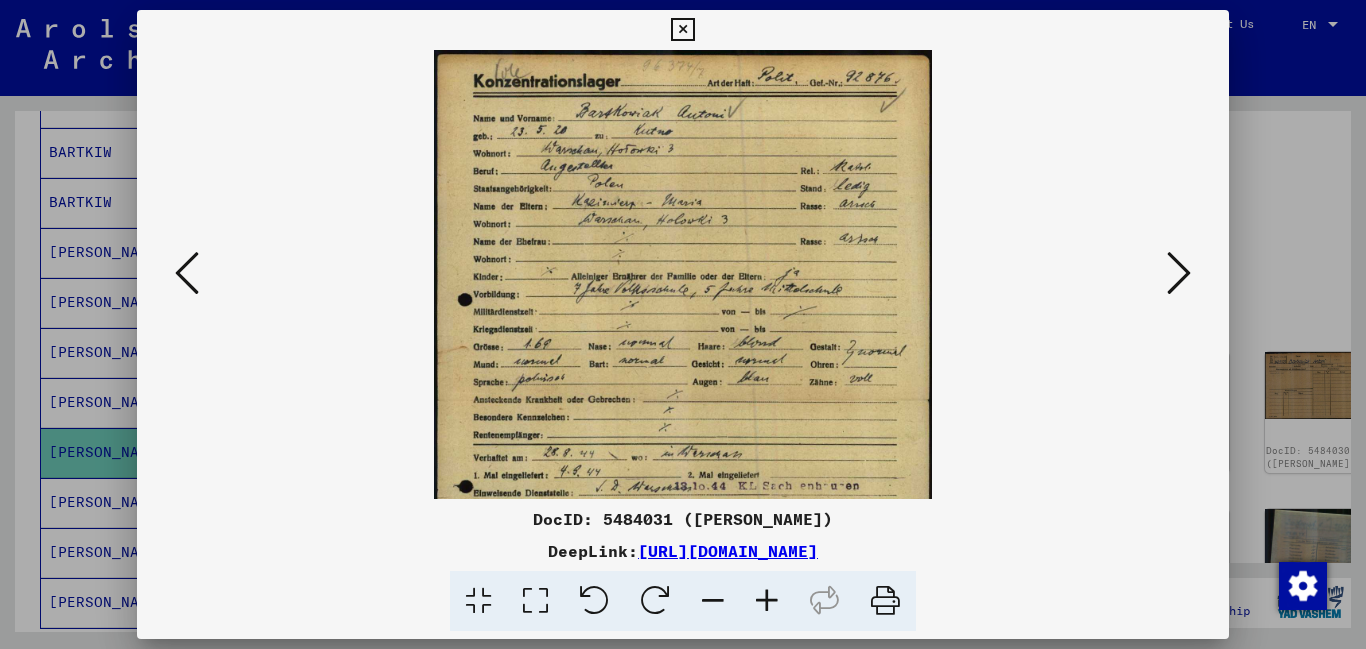 click at bounding box center (767, 601) 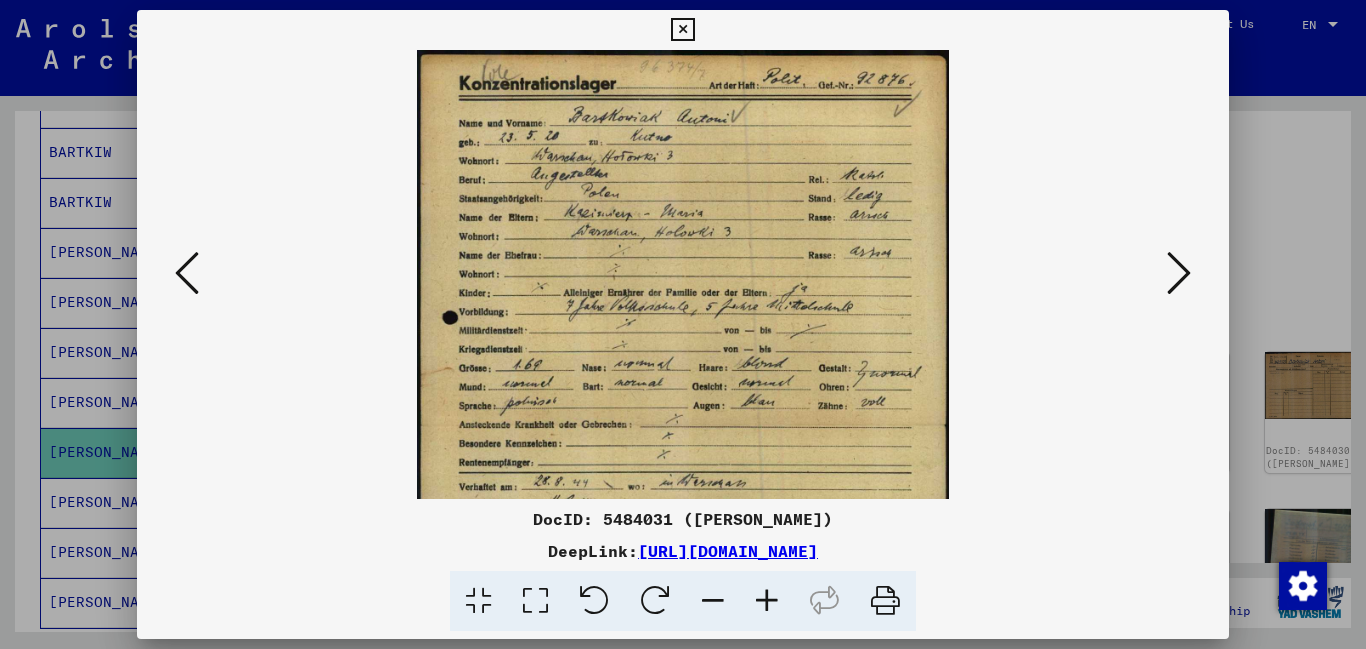 click at bounding box center [767, 601] 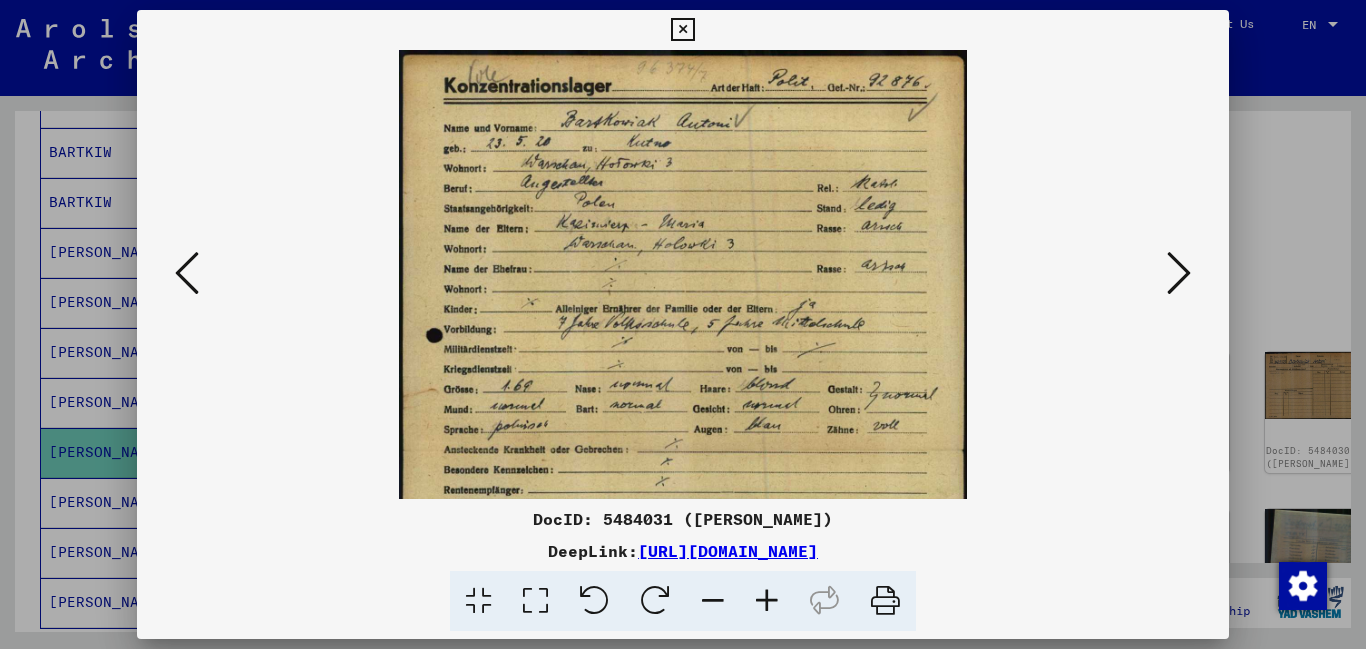 click at bounding box center [767, 601] 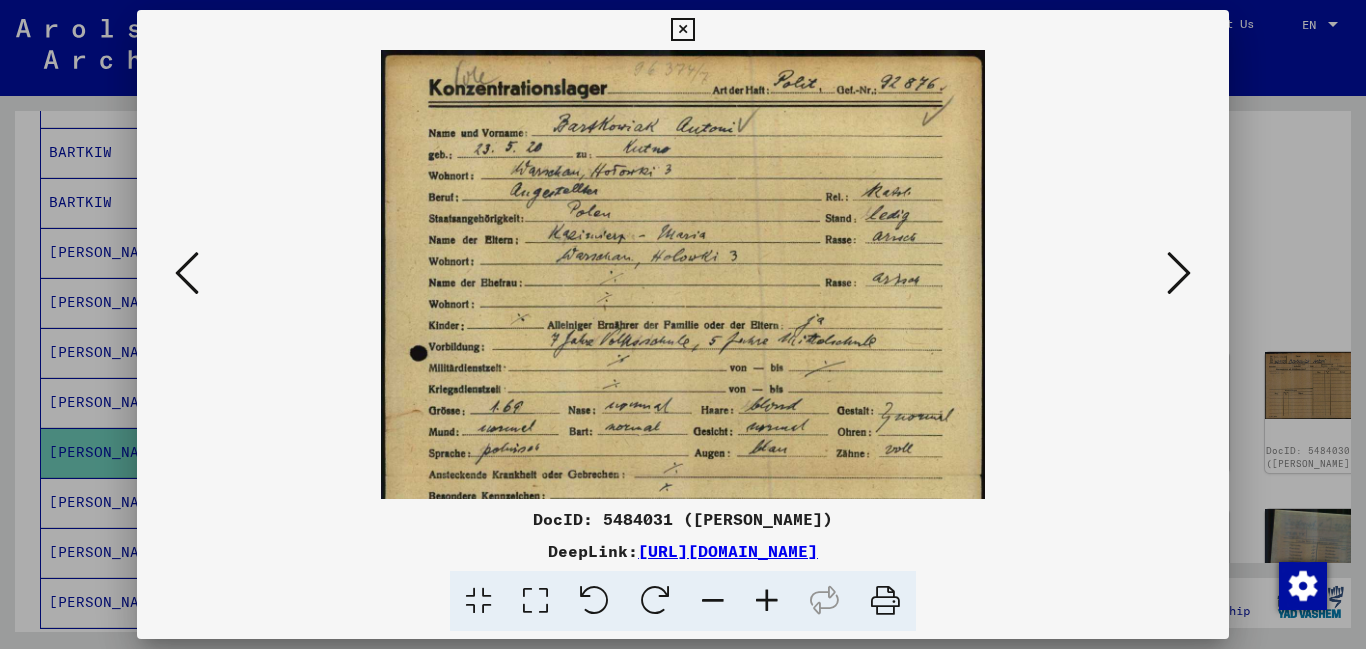 click at bounding box center (767, 601) 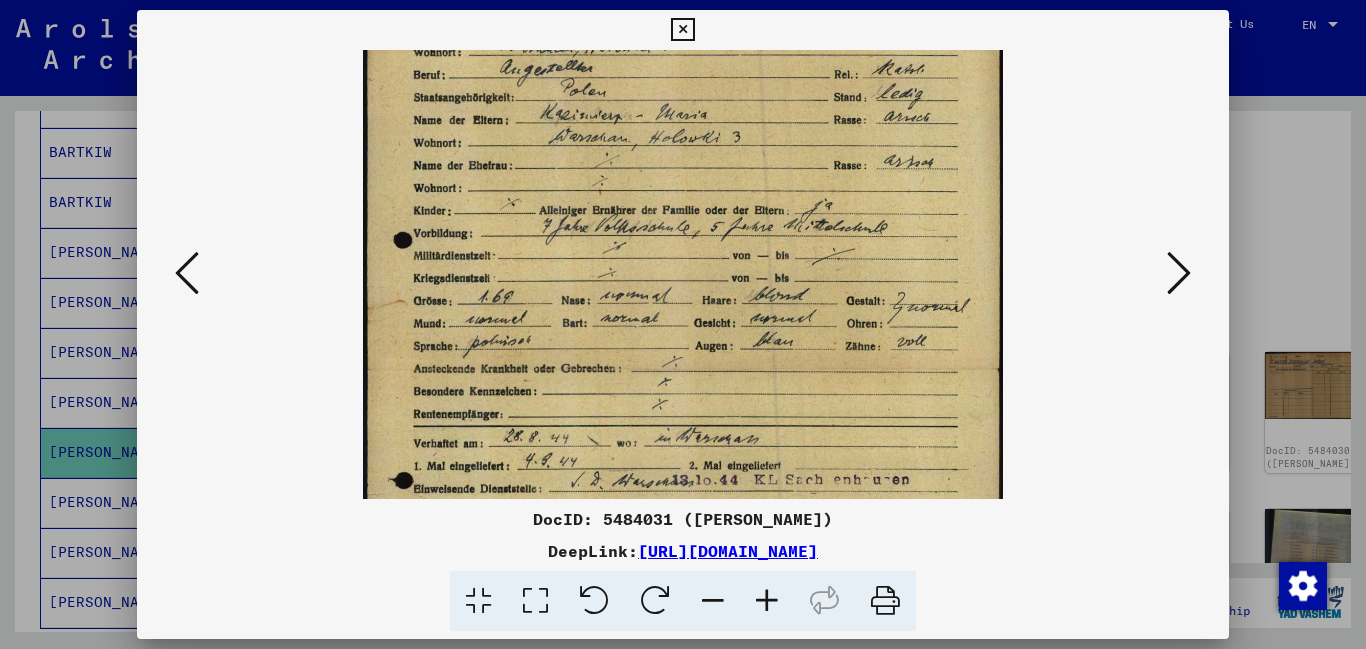 scroll, scrollTop: 186, scrollLeft: 0, axis: vertical 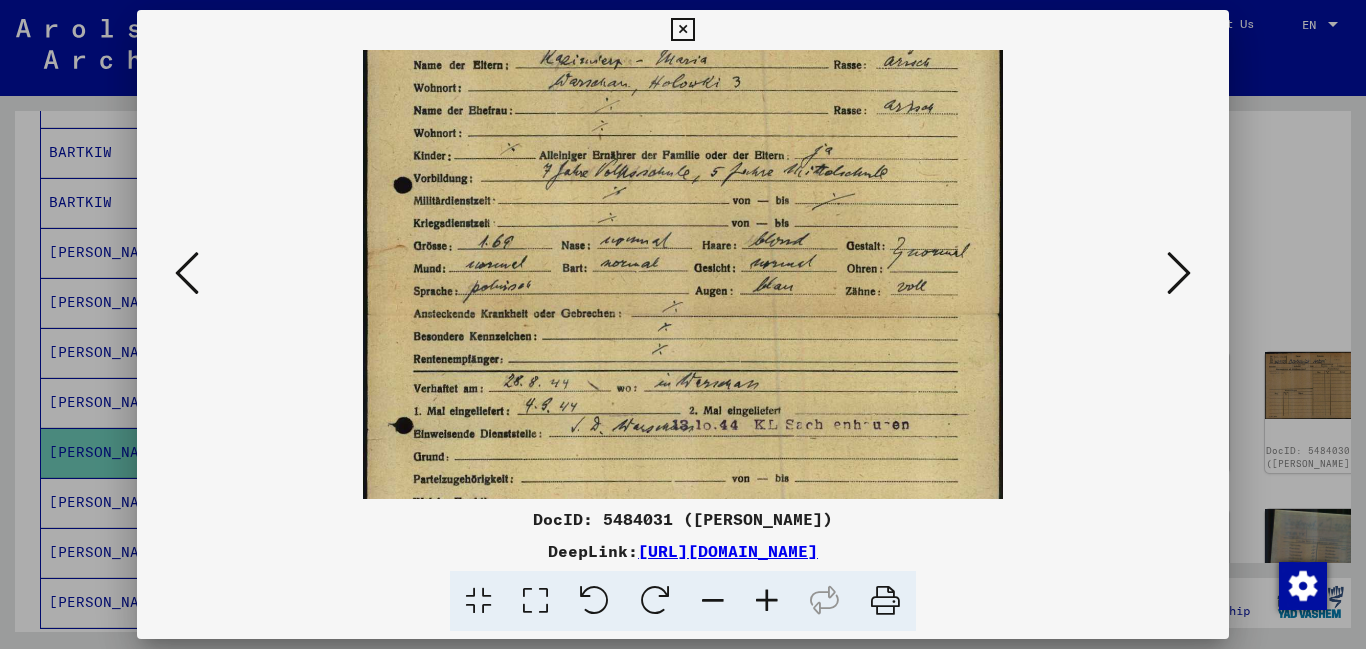 drag, startPoint x: 1104, startPoint y: 415, endPoint x: 1114, endPoint y: 261, distance: 154.32434 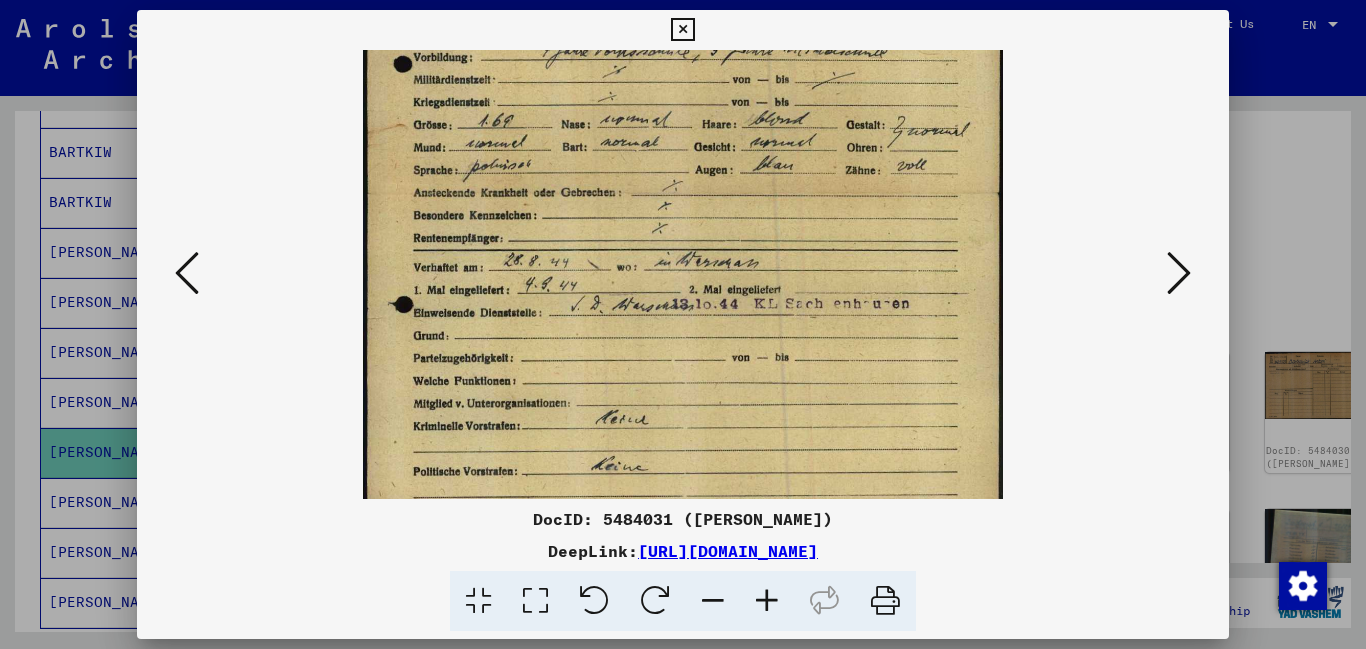 scroll, scrollTop: 308, scrollLeft: 0, axis: vertical 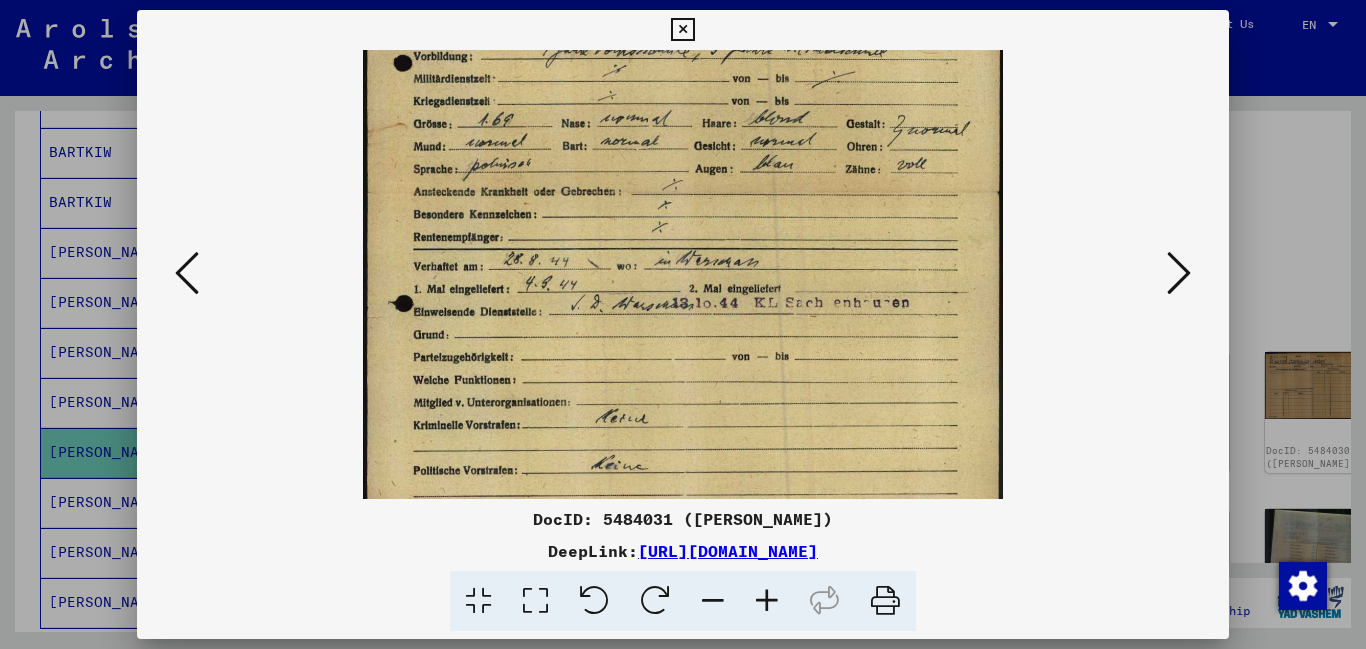 drag, startPoint x: 1081, startPoint y: 349, endPoint x: 1088, endPoint y: 227, distance: 122.20065 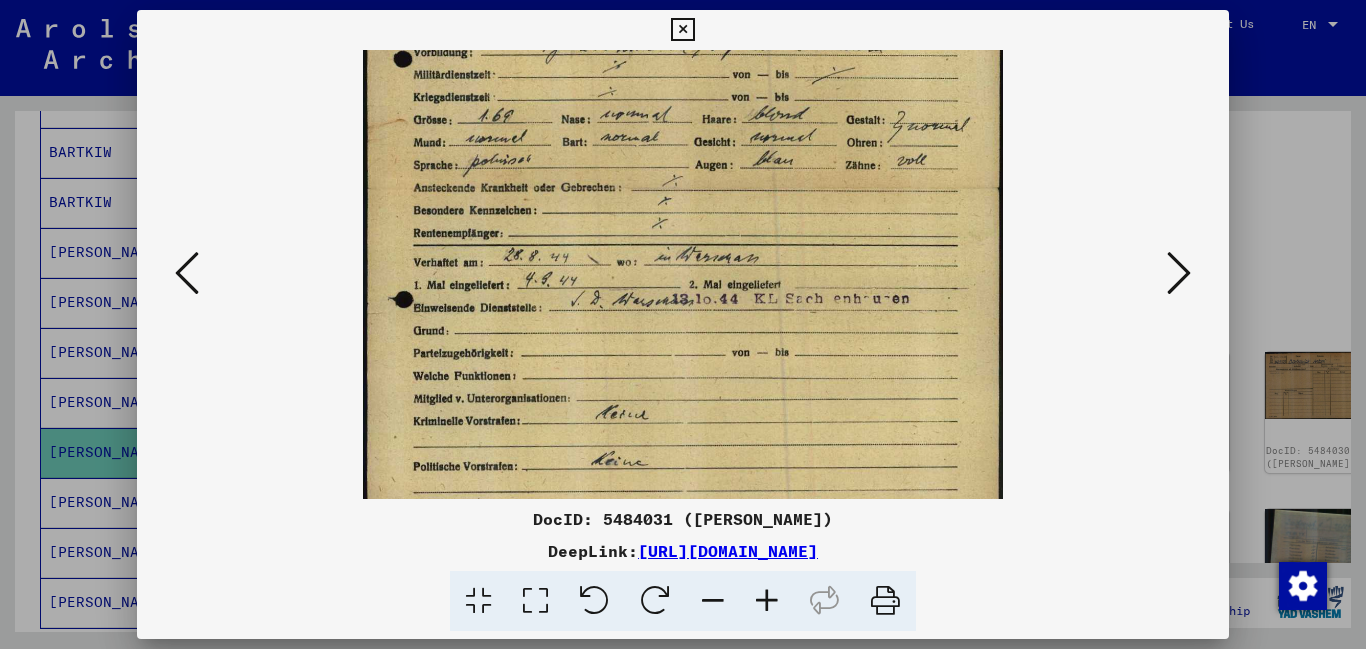 drag, startPoint x: 1066, startPoint y: 399, endPoint x: 1066, endPoint y: 467, distance: 68 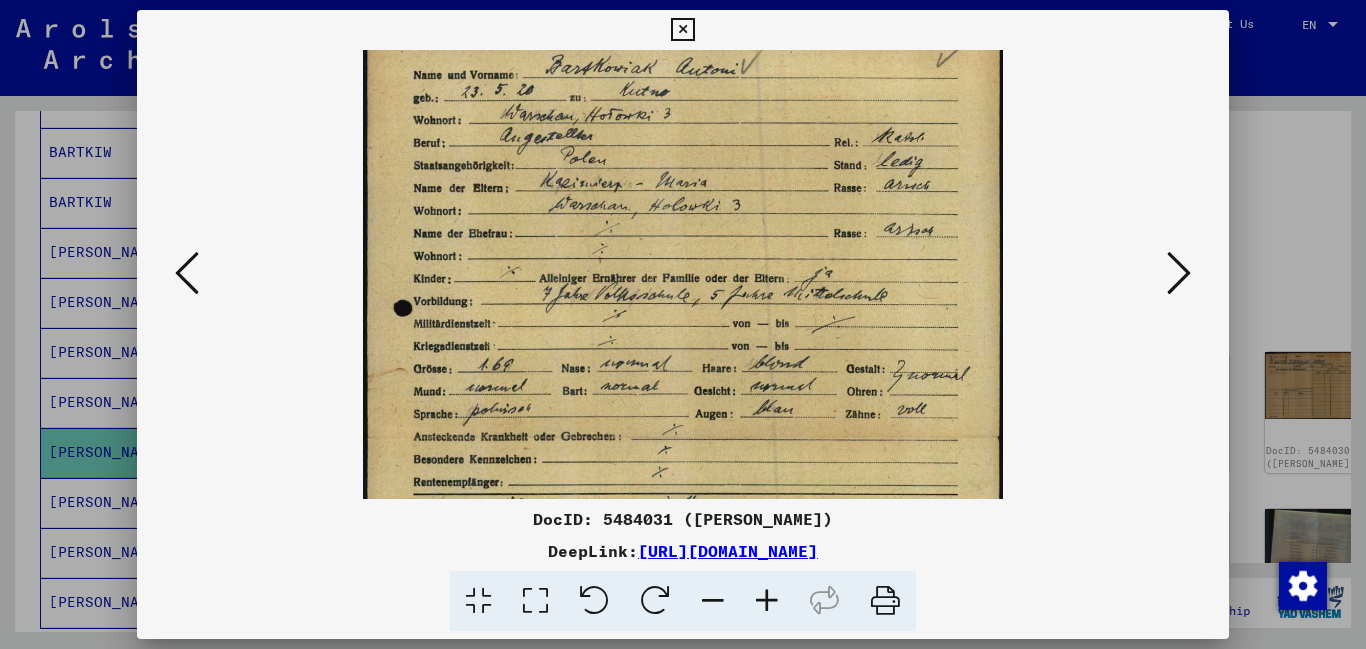 drag, startPoint x: 1066, startPoint y: 375, endPoint x: 1068, endPoint y: 391, distance: 16.124516 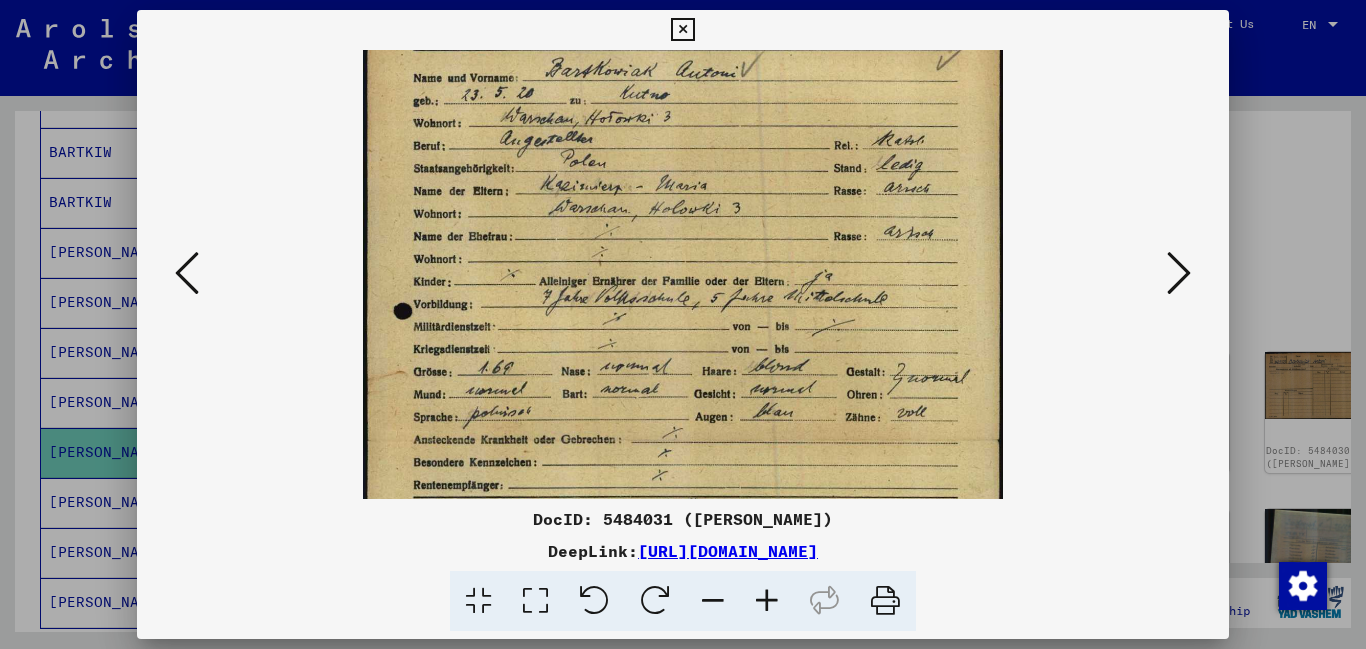 scroll, scrollTop: 0, scrollLeft: 0, axis: both 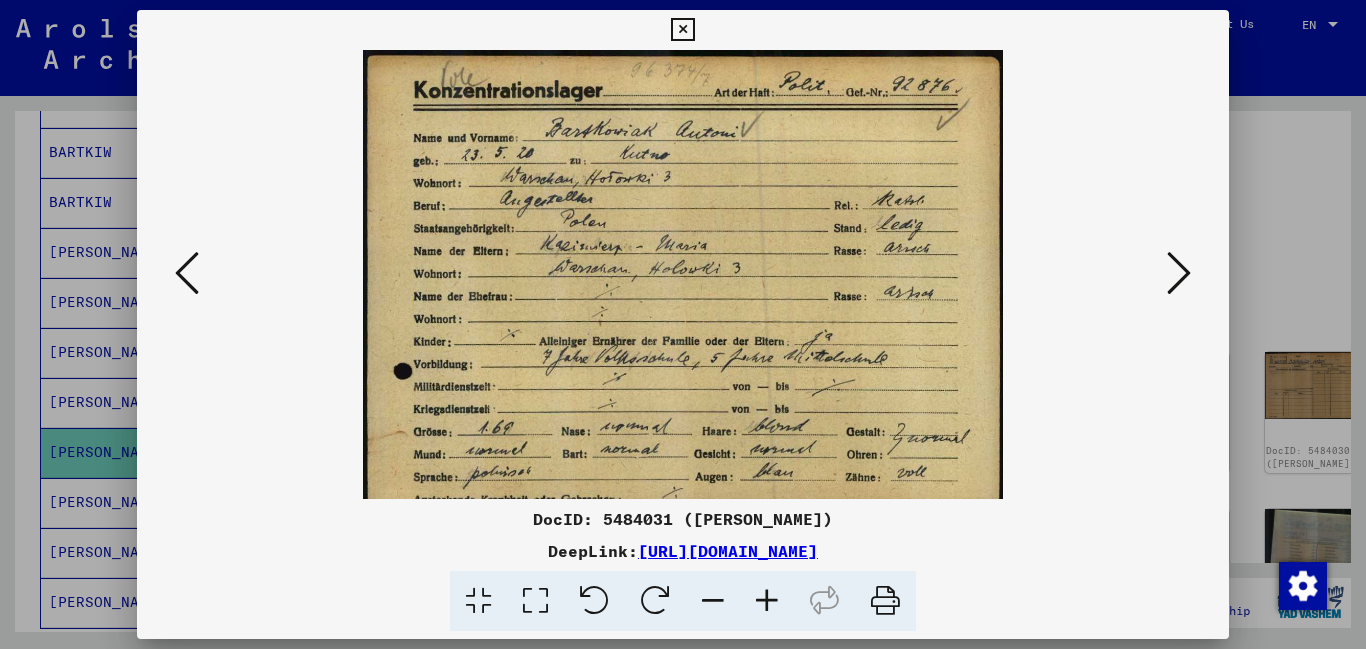 drag, startPoint x: 1062, startPoint y: 270, endPoint x: 1070, endPoint y: 336, distance: 66.48308 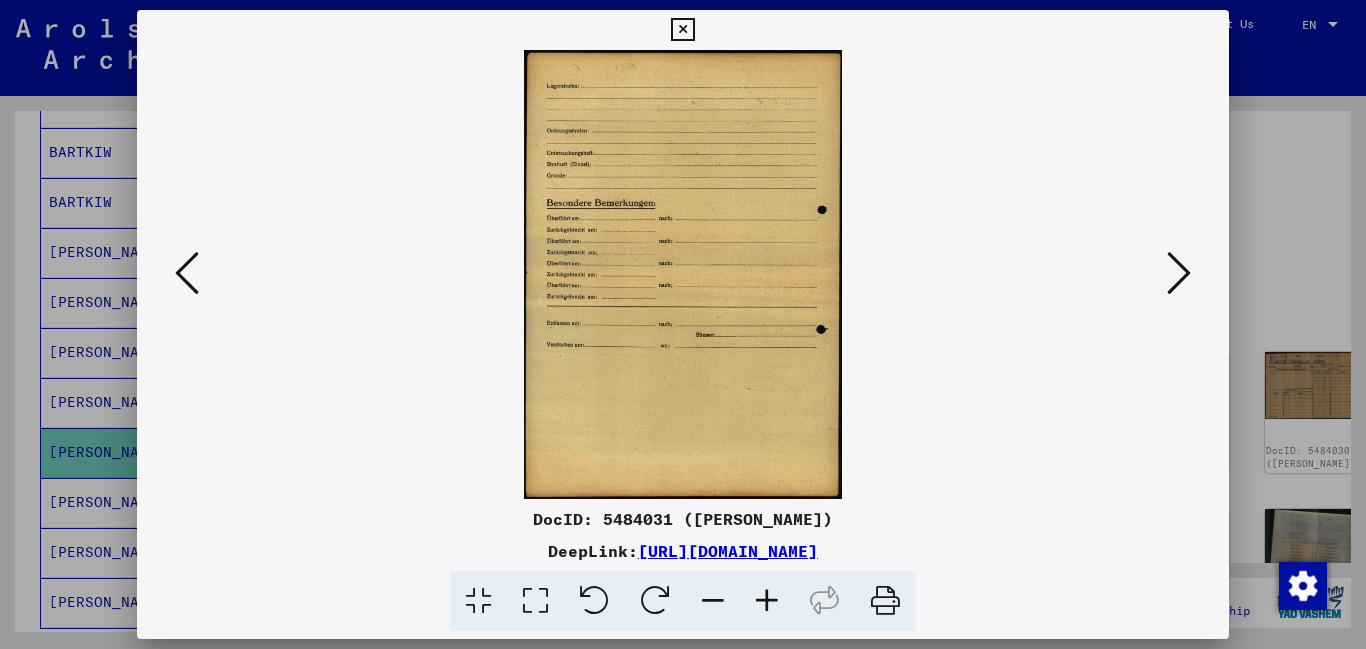 click at bounding box center (1179, 273) 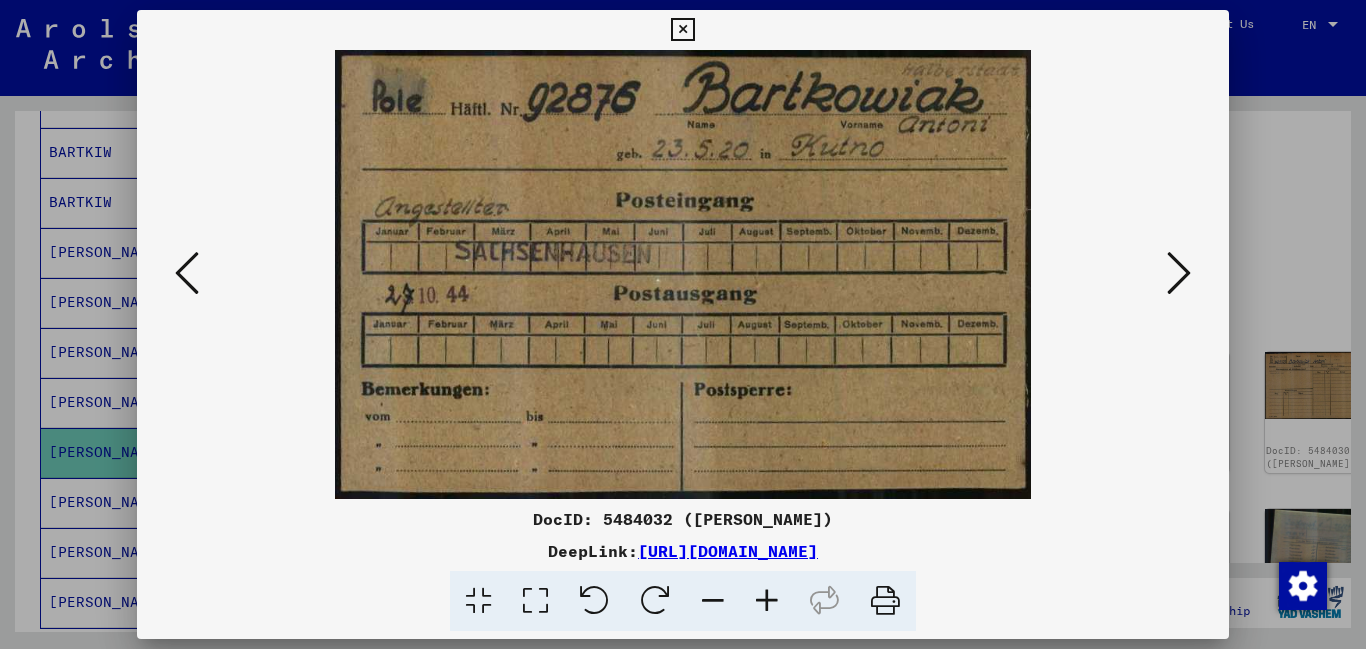 click at bounding box center [1179, 273] 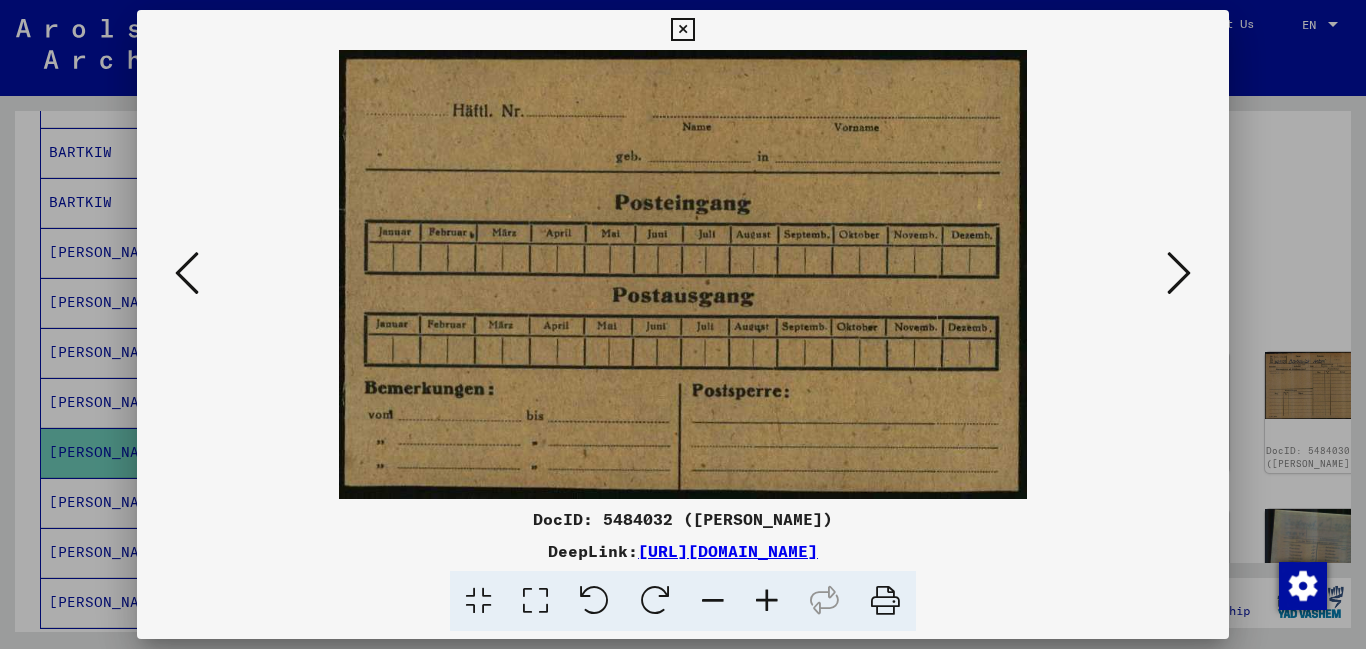 click at bounding box center [1179, 273] 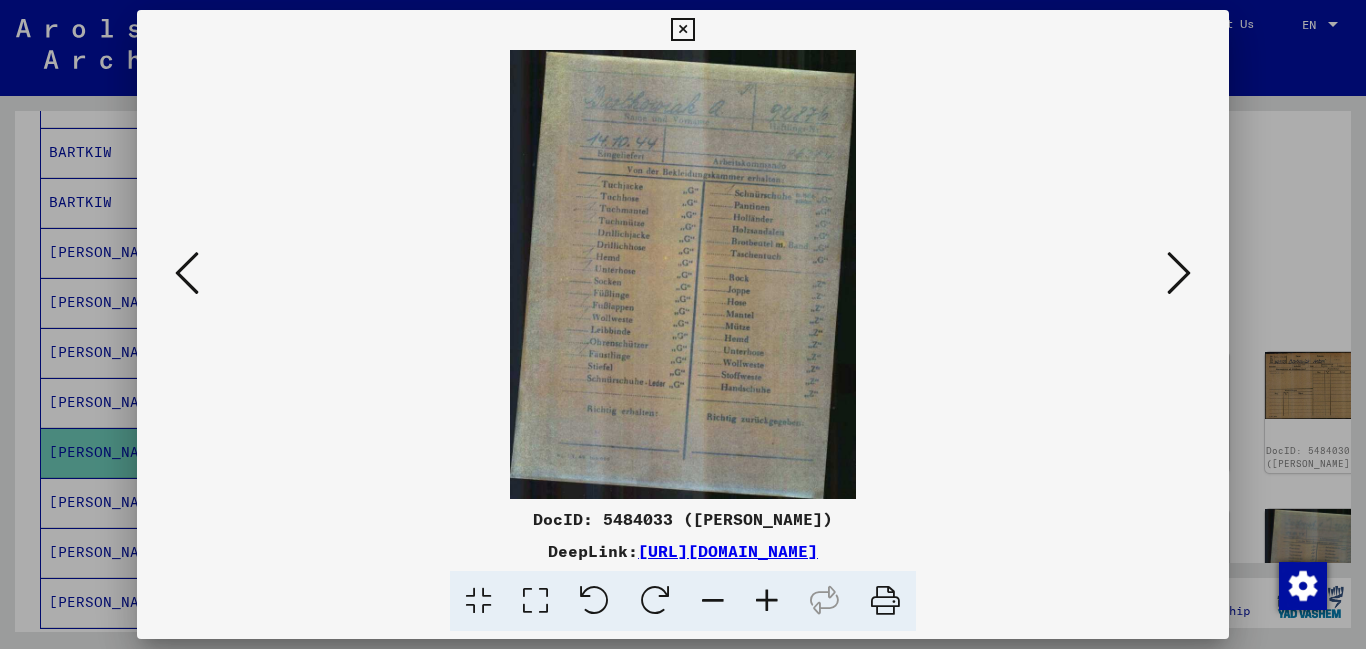 click at bounding box center [1179, 273] 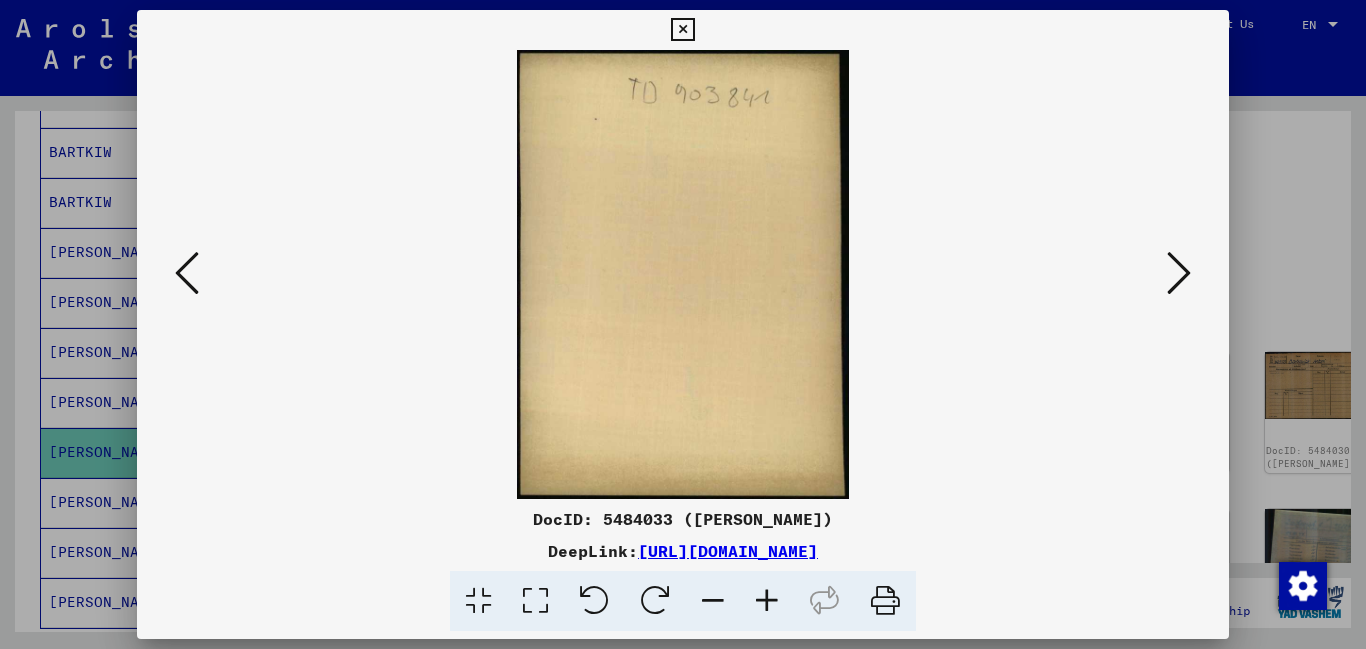 click at bounding box center [1179, 273] 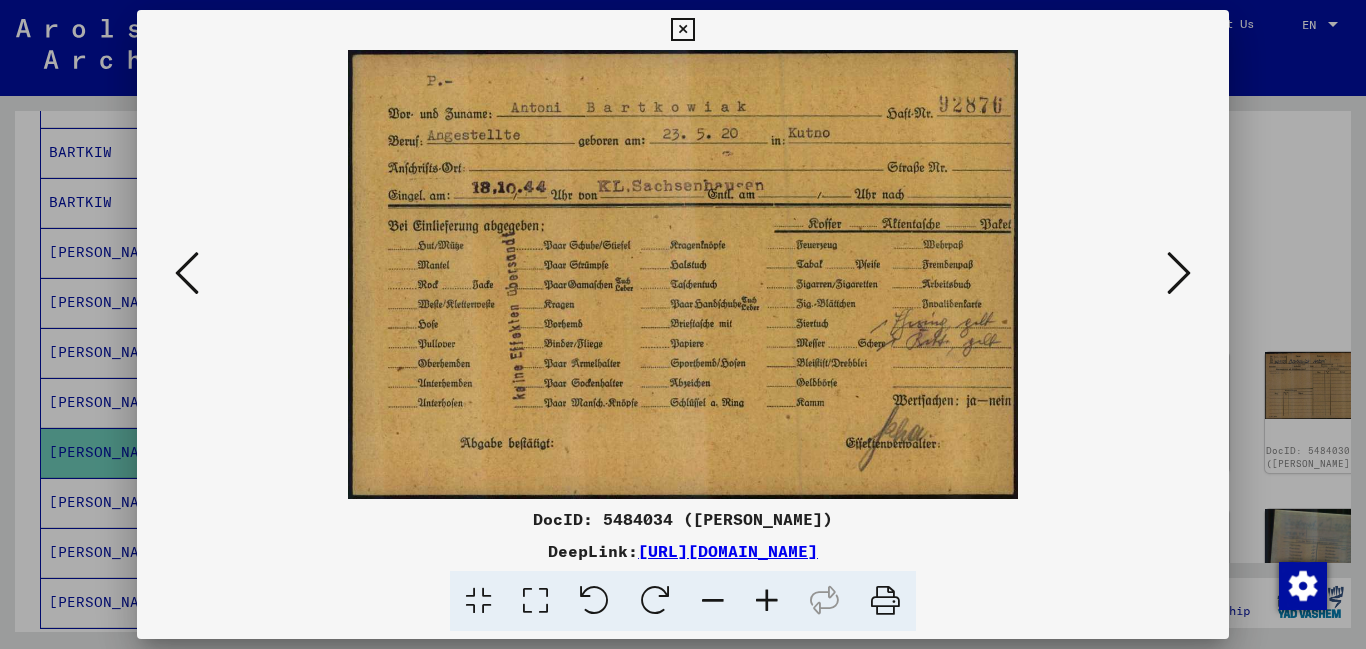 click at bounding box center [1179, 273] 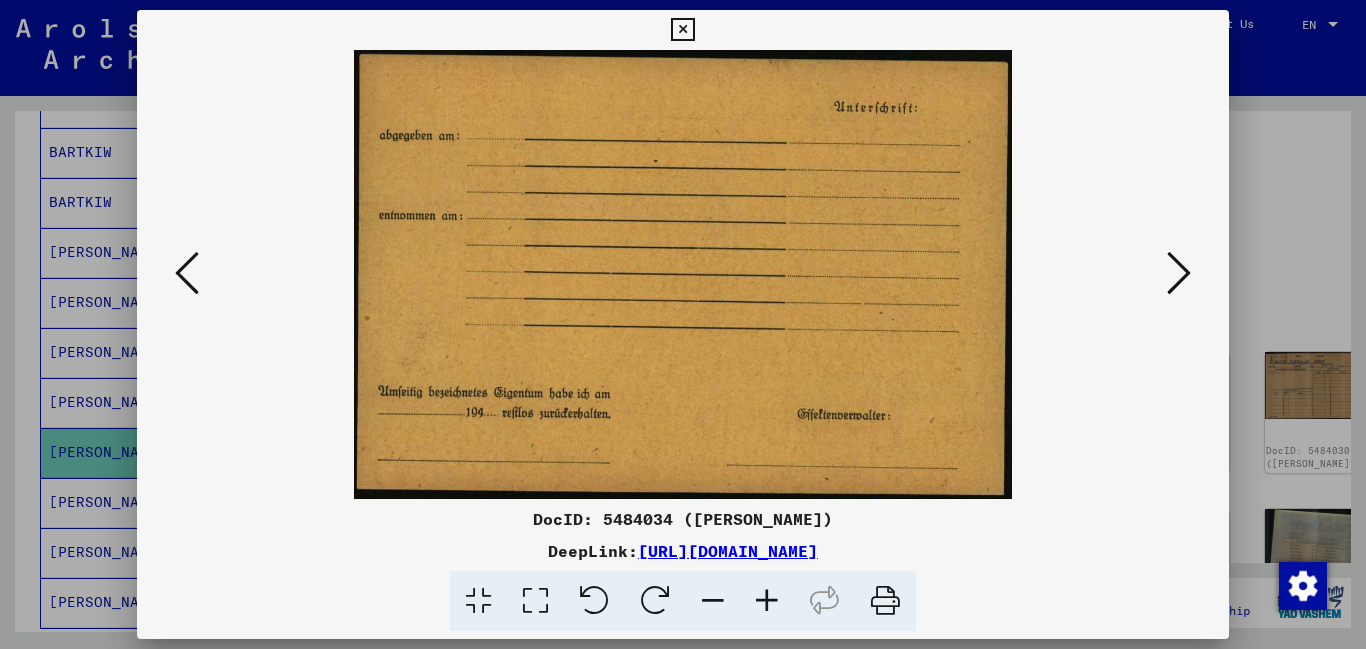 click at bounding box center (1179, 273) 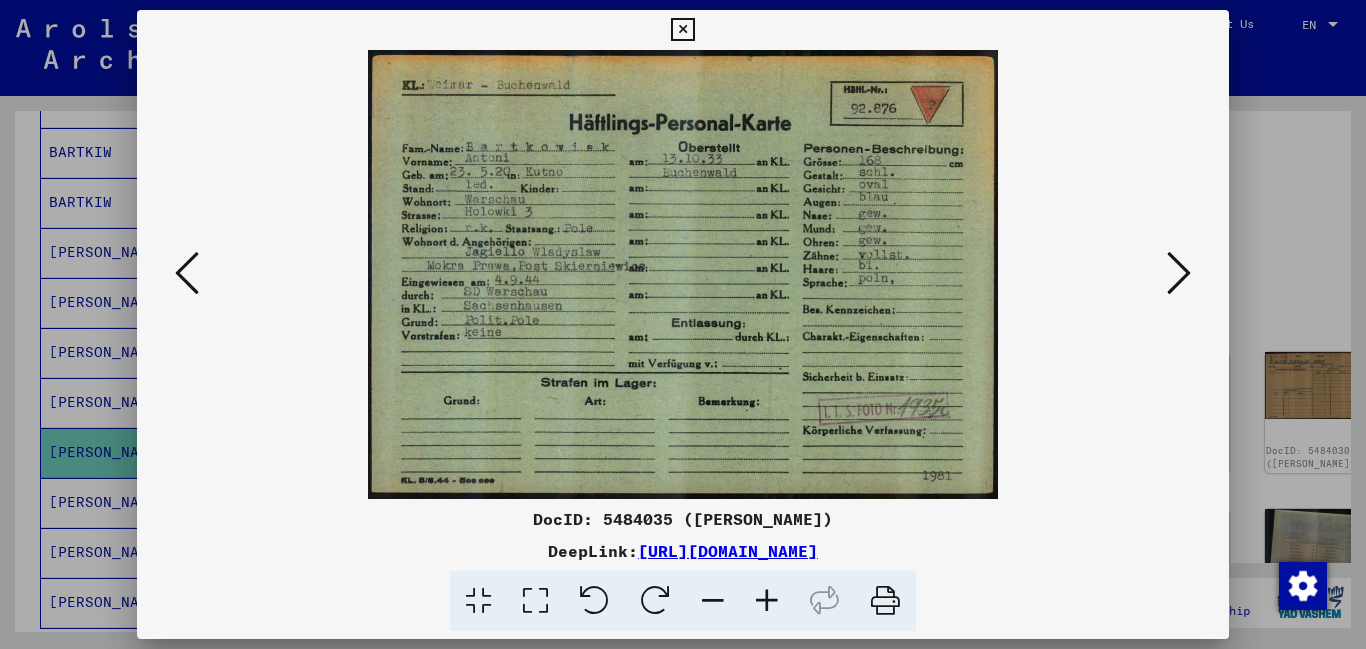 click at bounding box center (1179, 273) 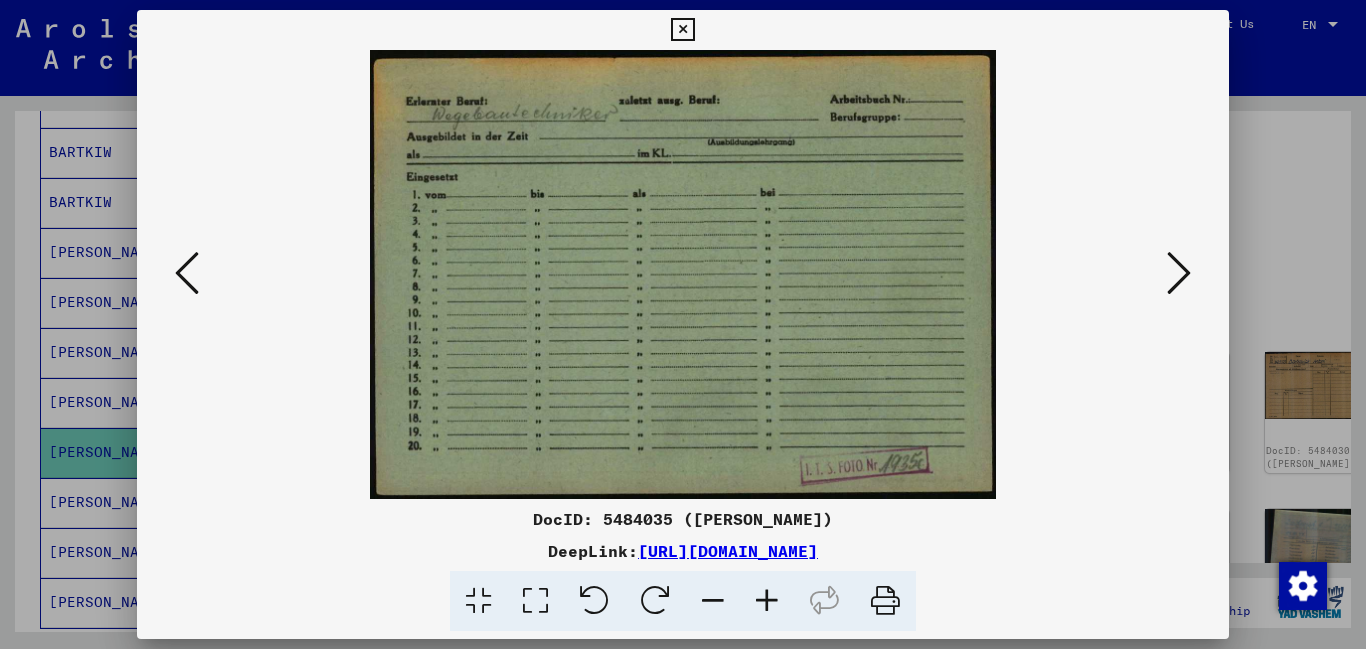 click at bounding box center (1179, 273) 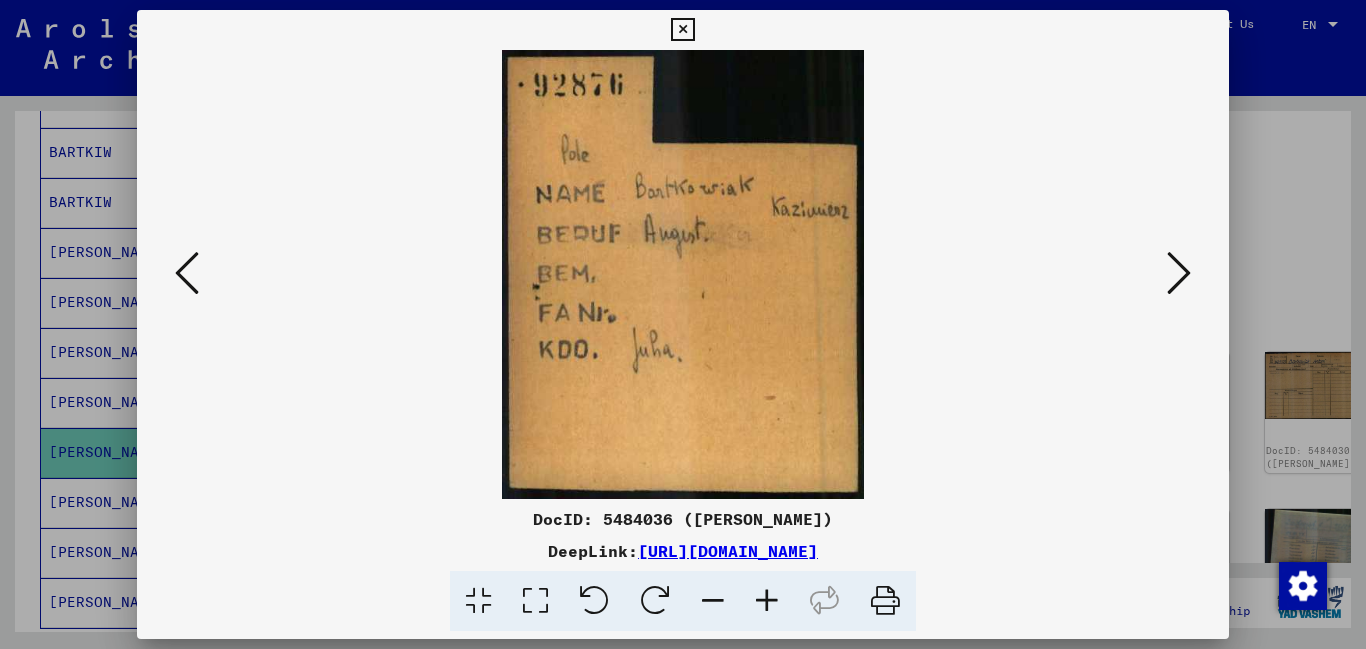 click at bounding box center [1179, 273] 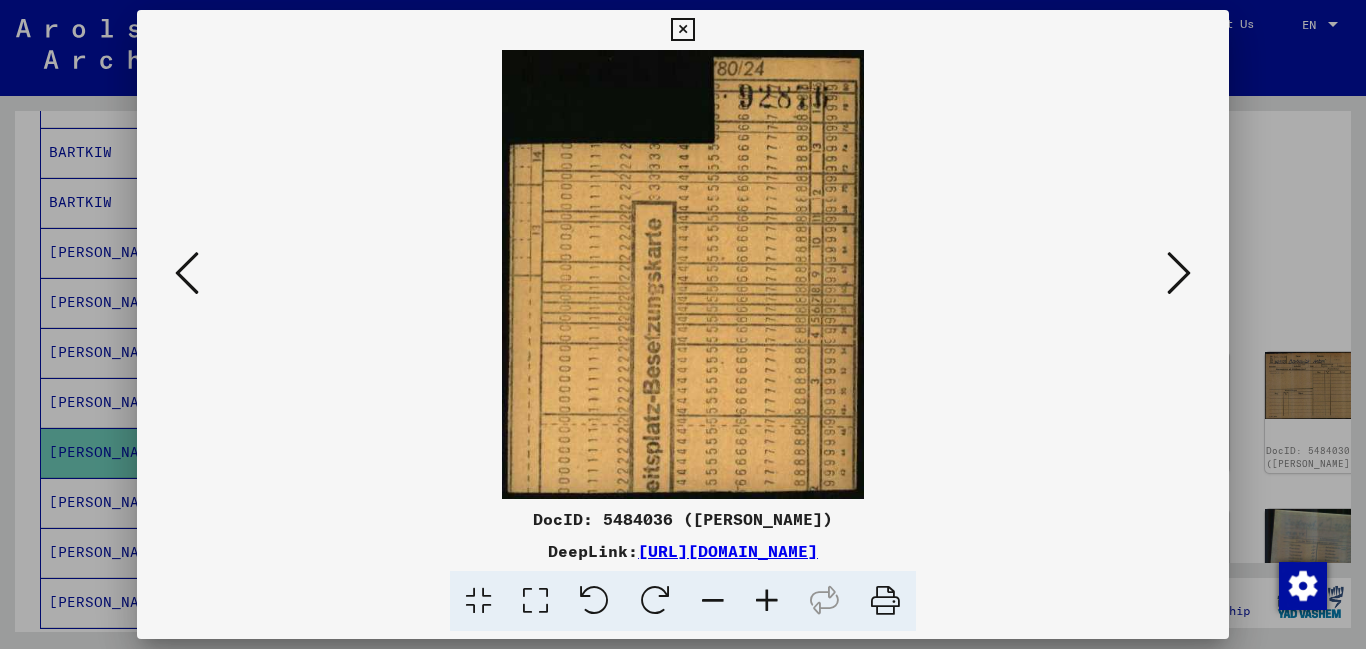 click at bounding box center [1179, 273] 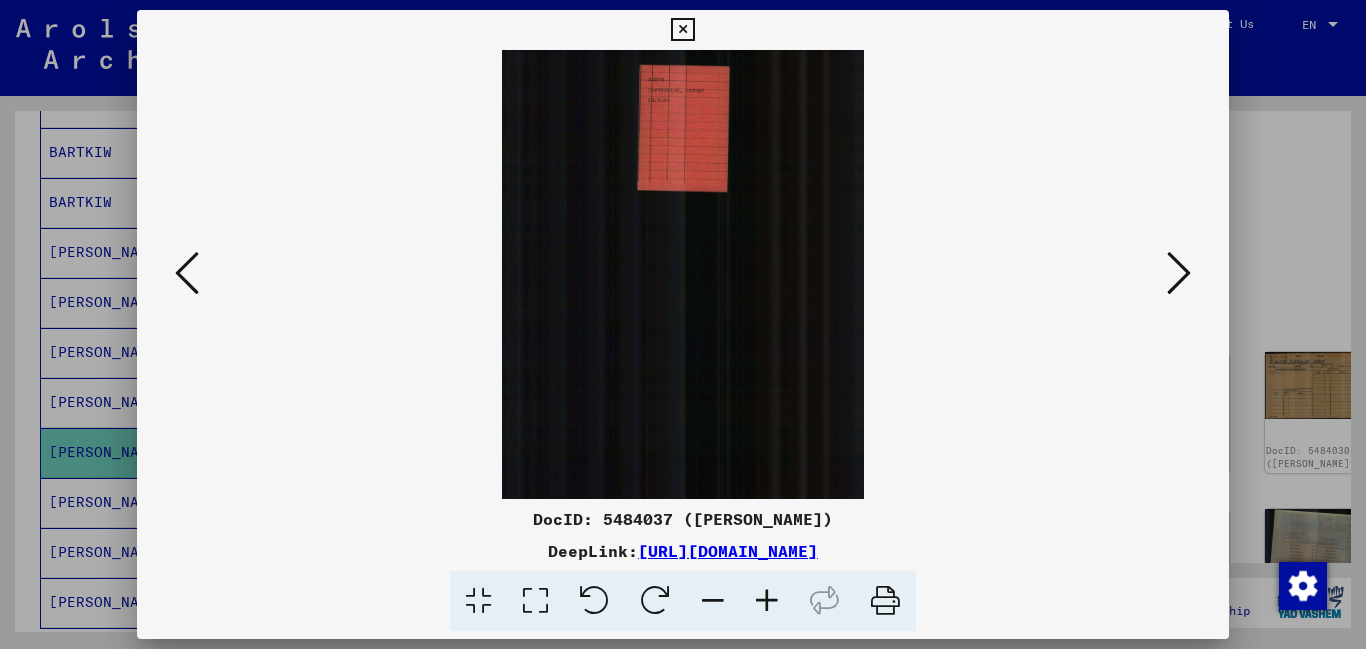 click at bounding box center (1179, 273) 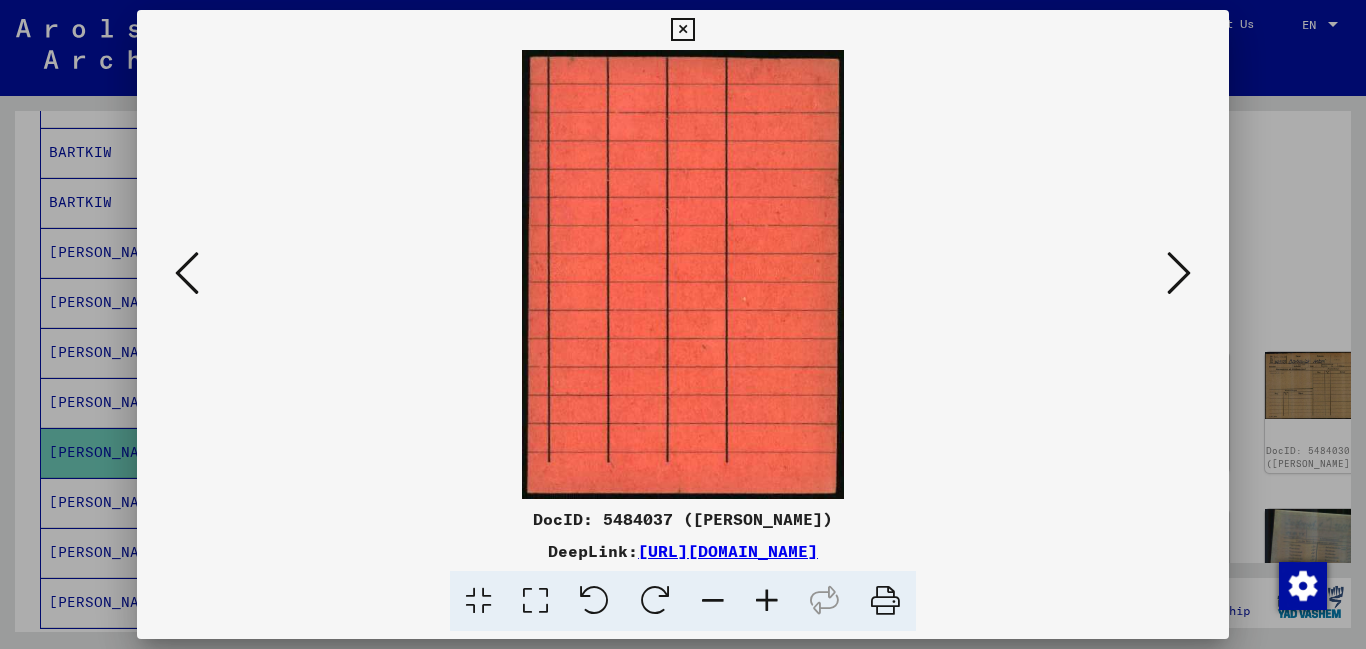 click at bounding box center [1179, 273] 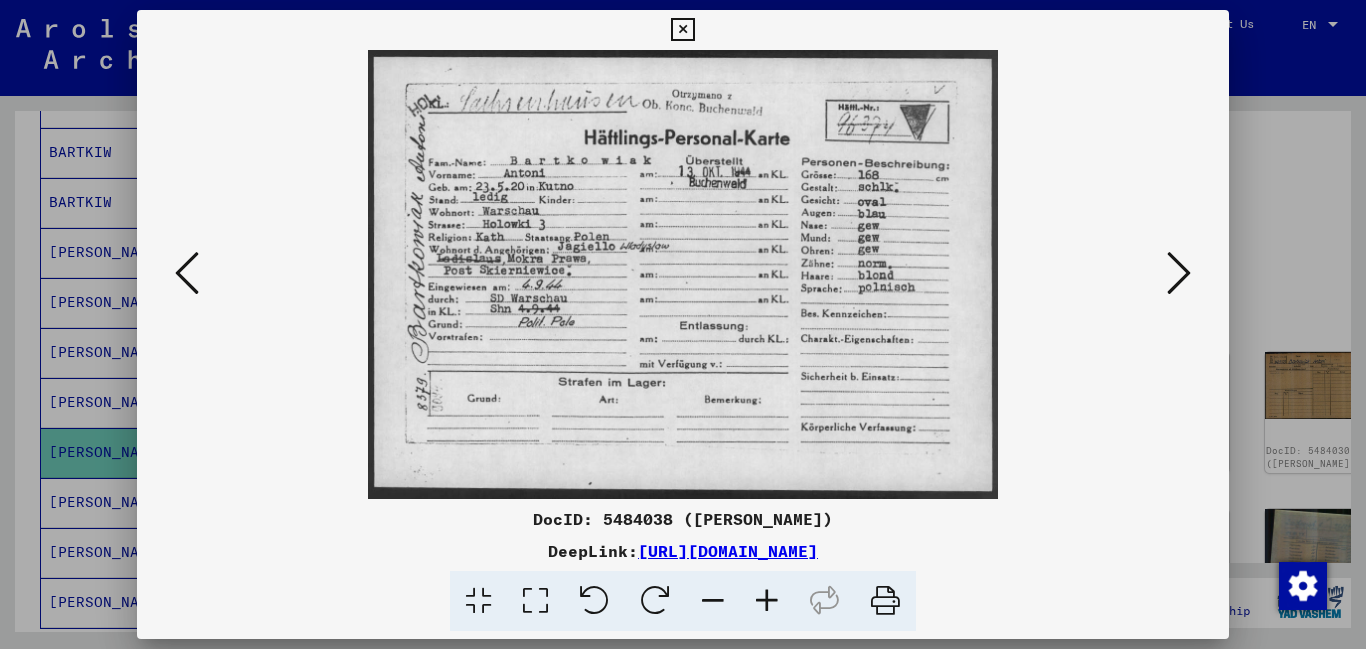 click at bounding box center (1179, 273) 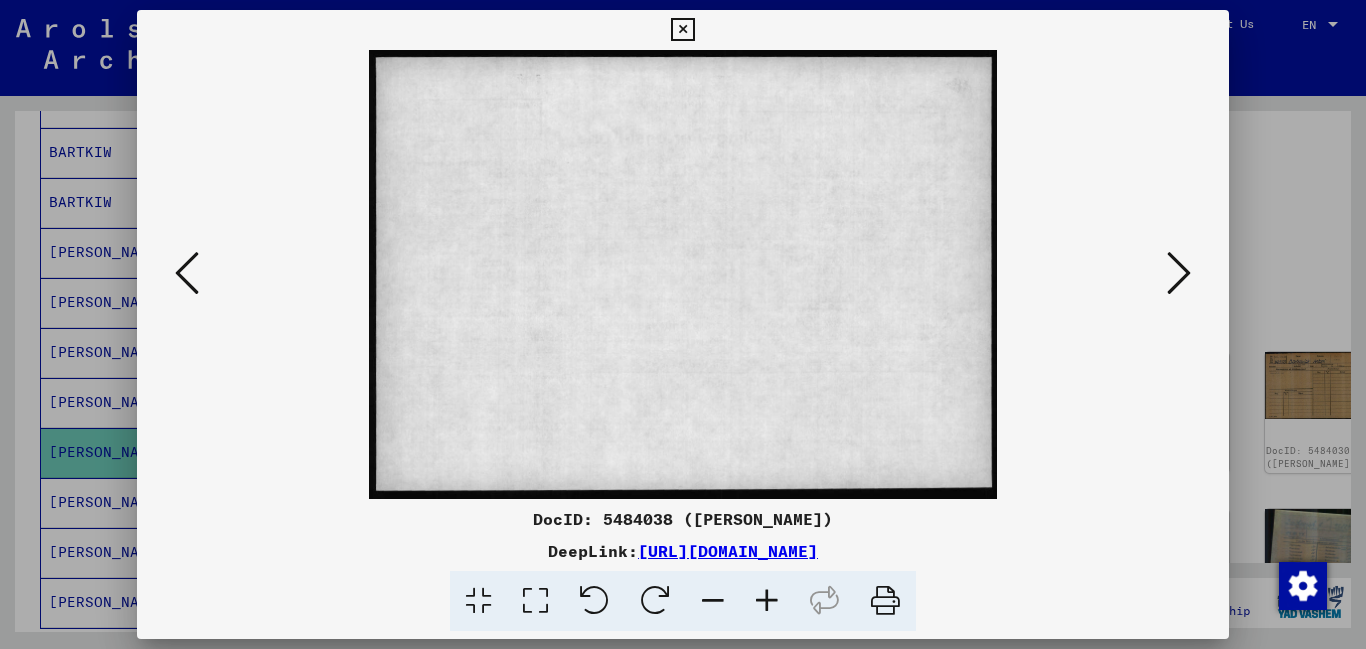 click at bounding box center (1179, 273) 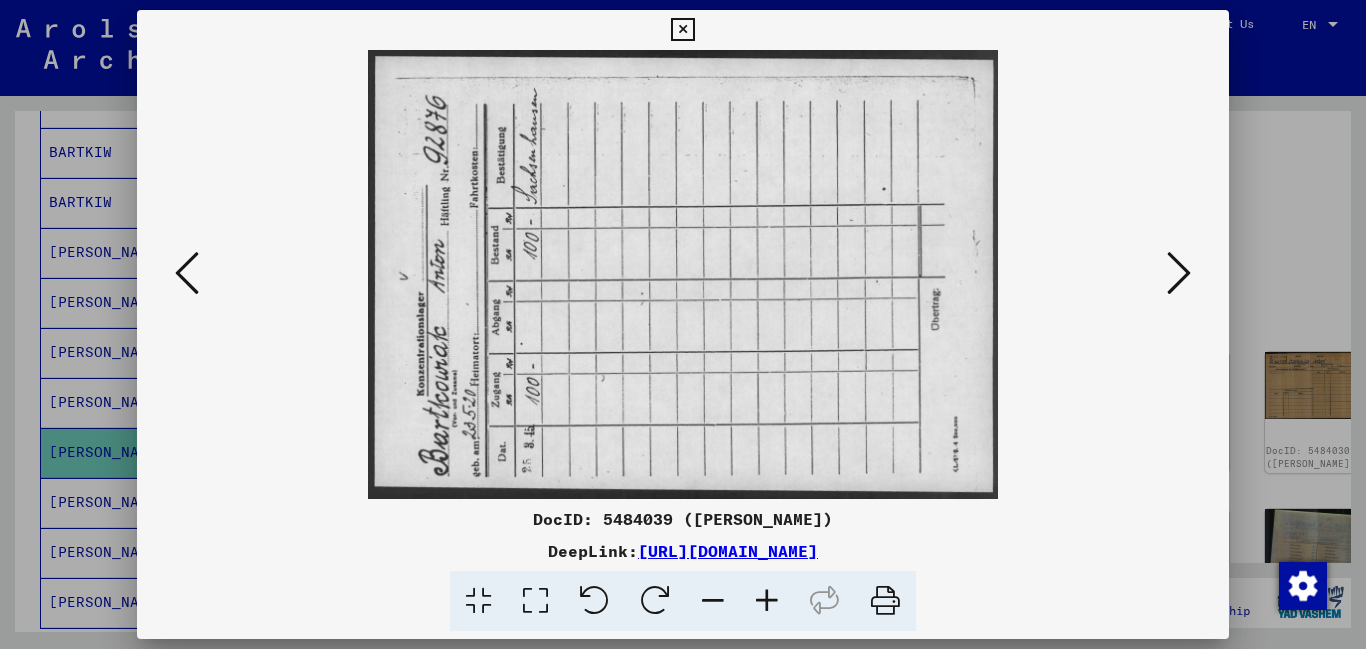 click at bounding box center (1179, 273) 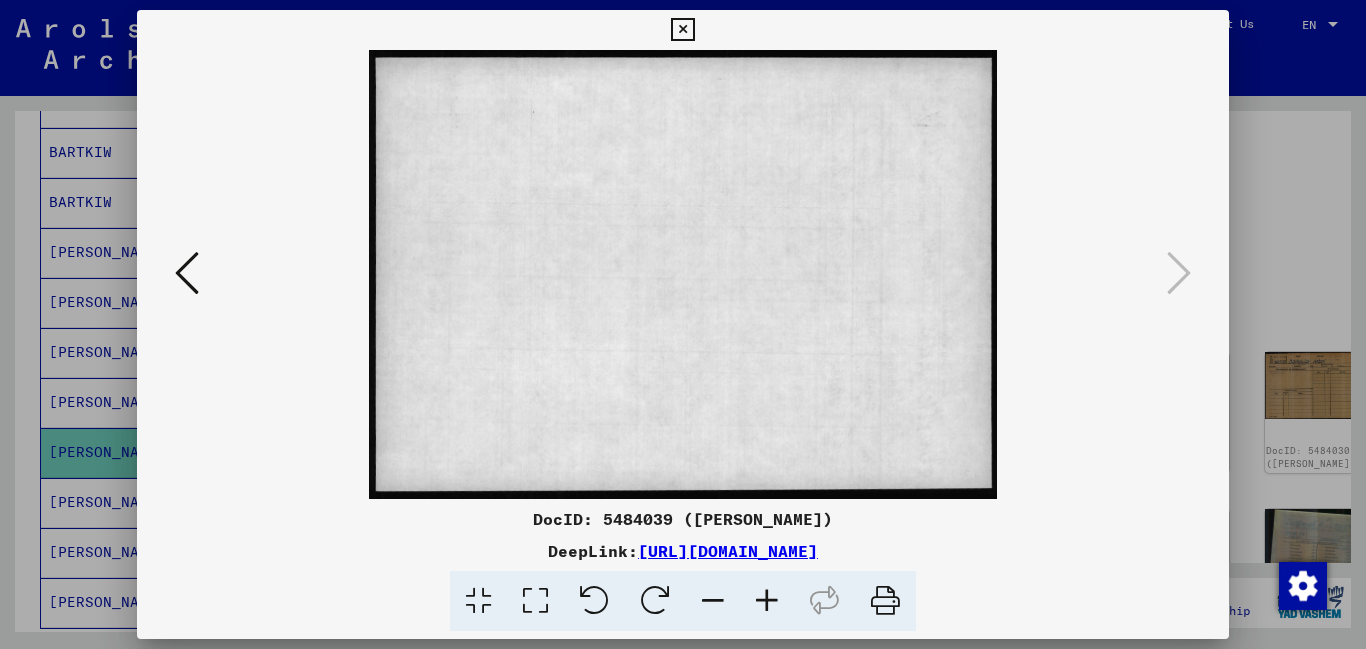 click at bounding box center (187, 273) 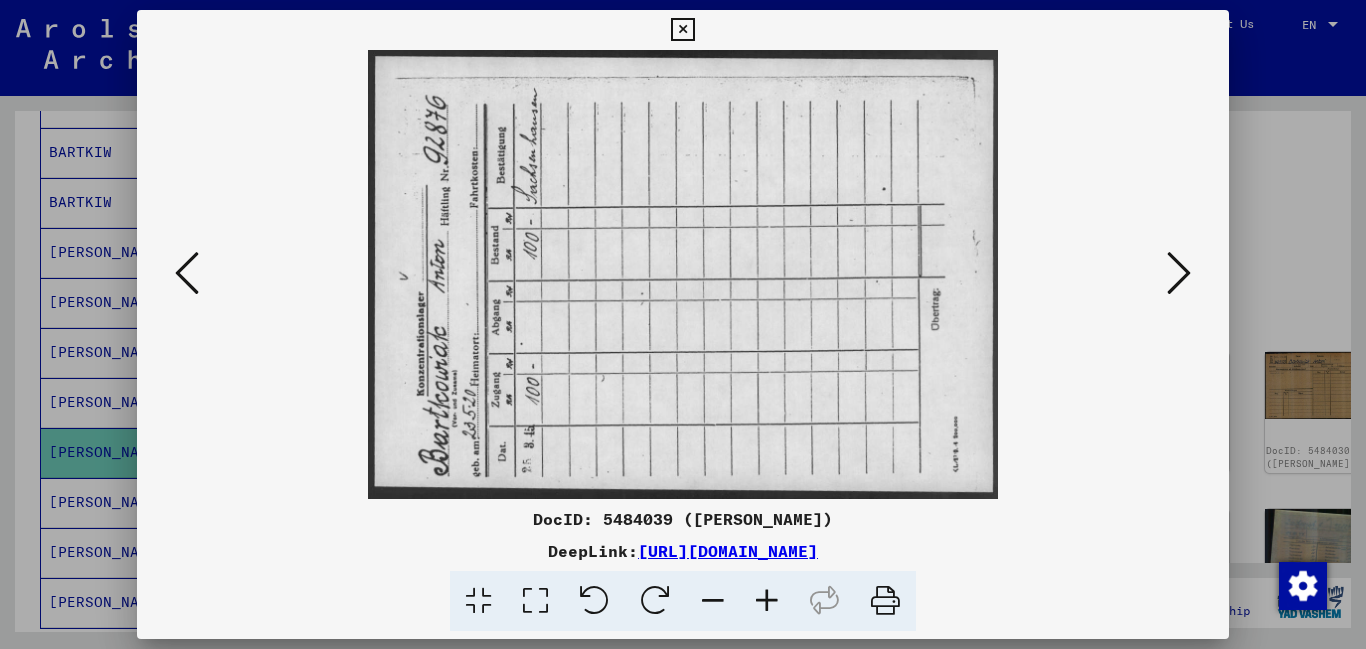 click at bounding box center [187, 273] 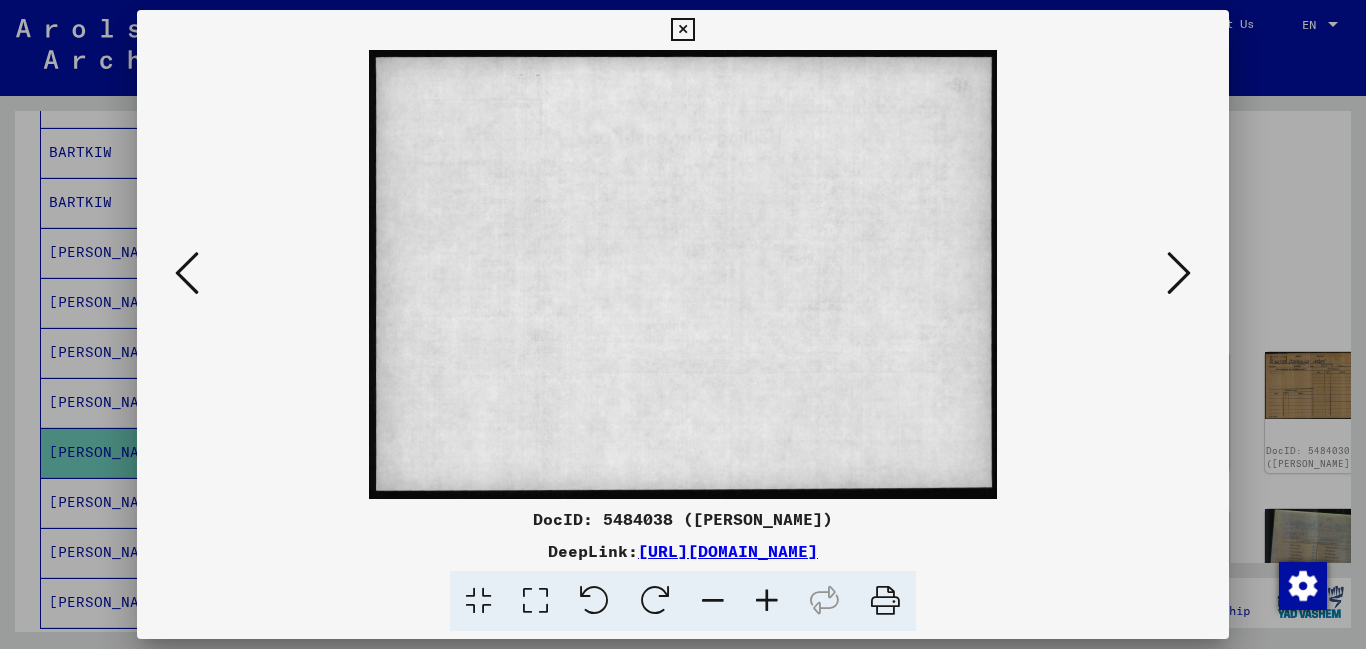 click at bounding box center [187, 273] 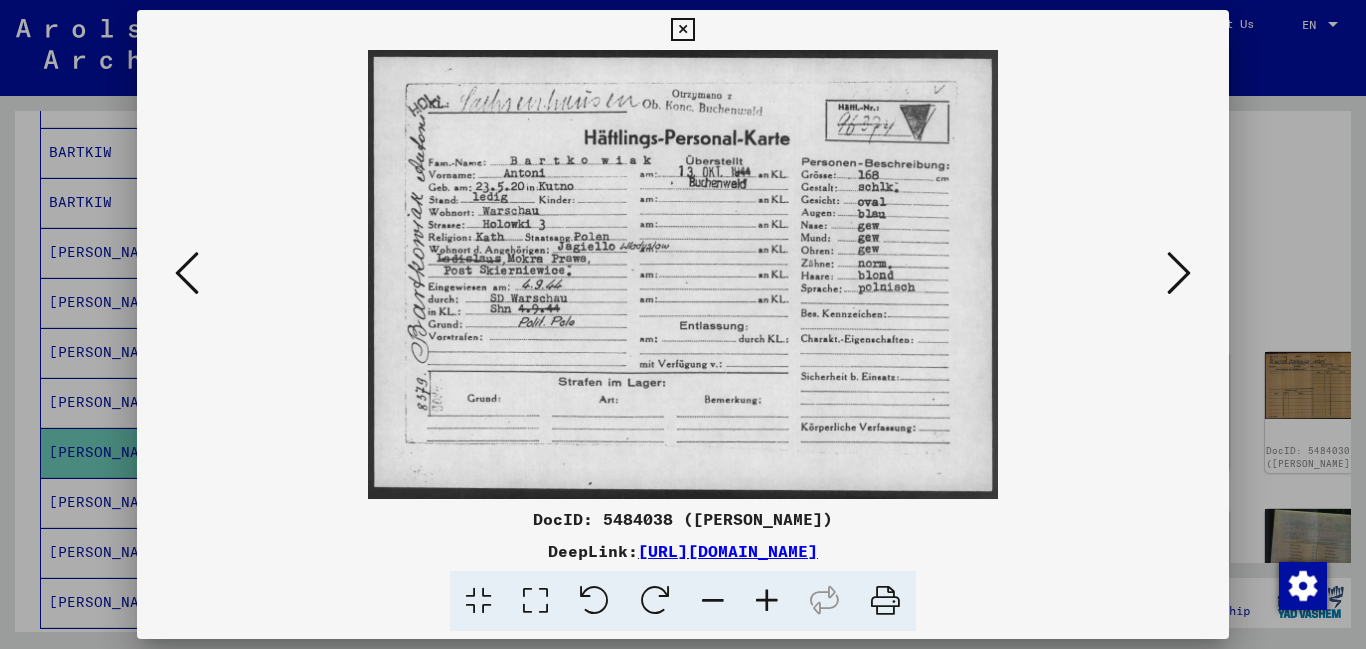 click at bounding box center [187, 273] 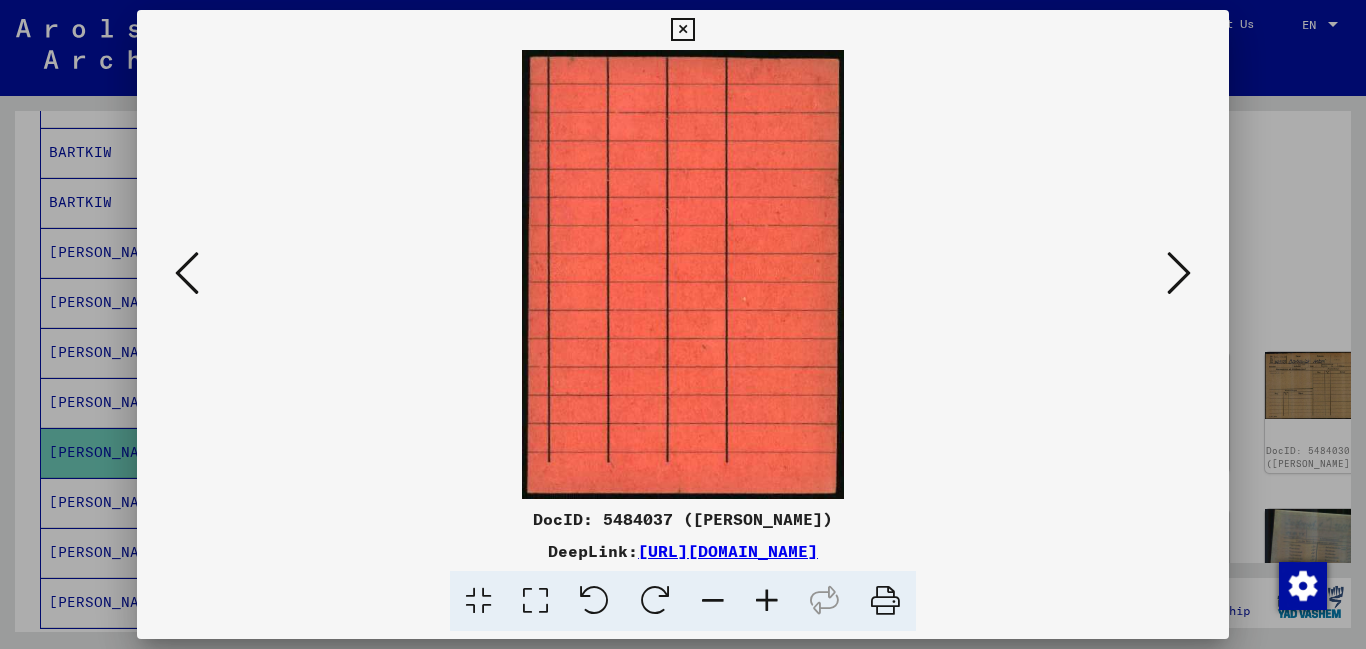 click at bounding box center [187, 273] 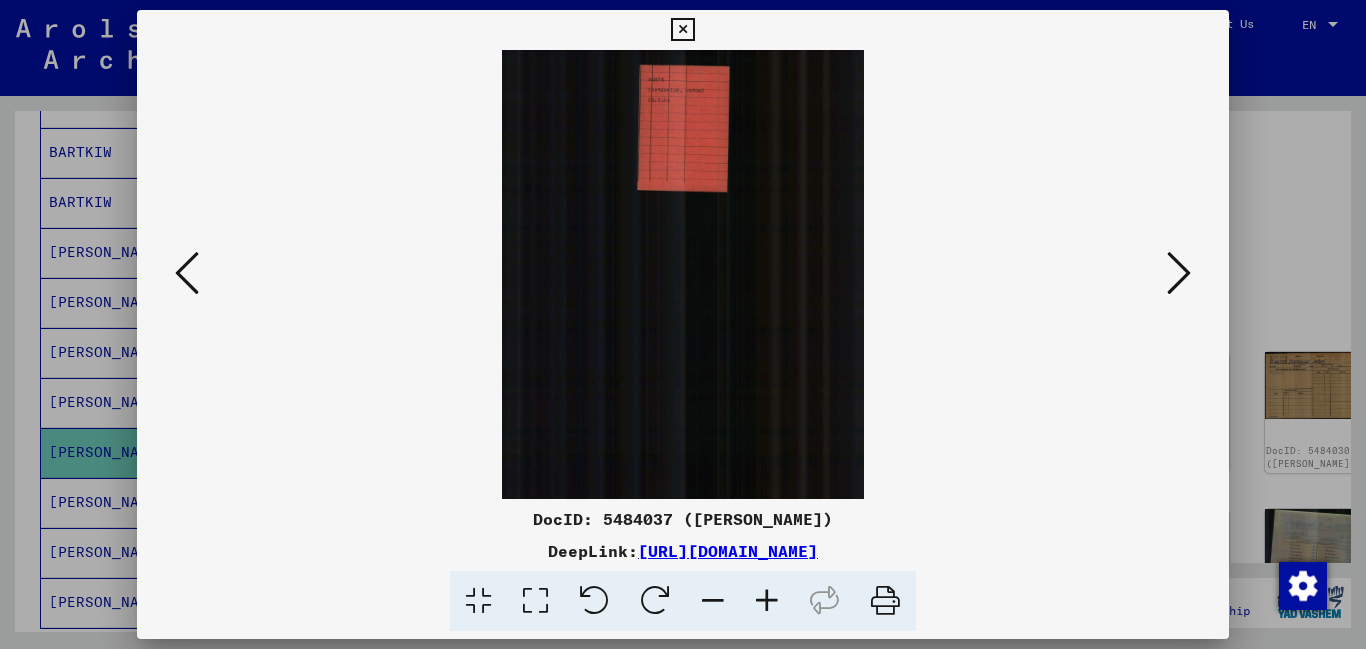 click at bounding box center [187, 273] 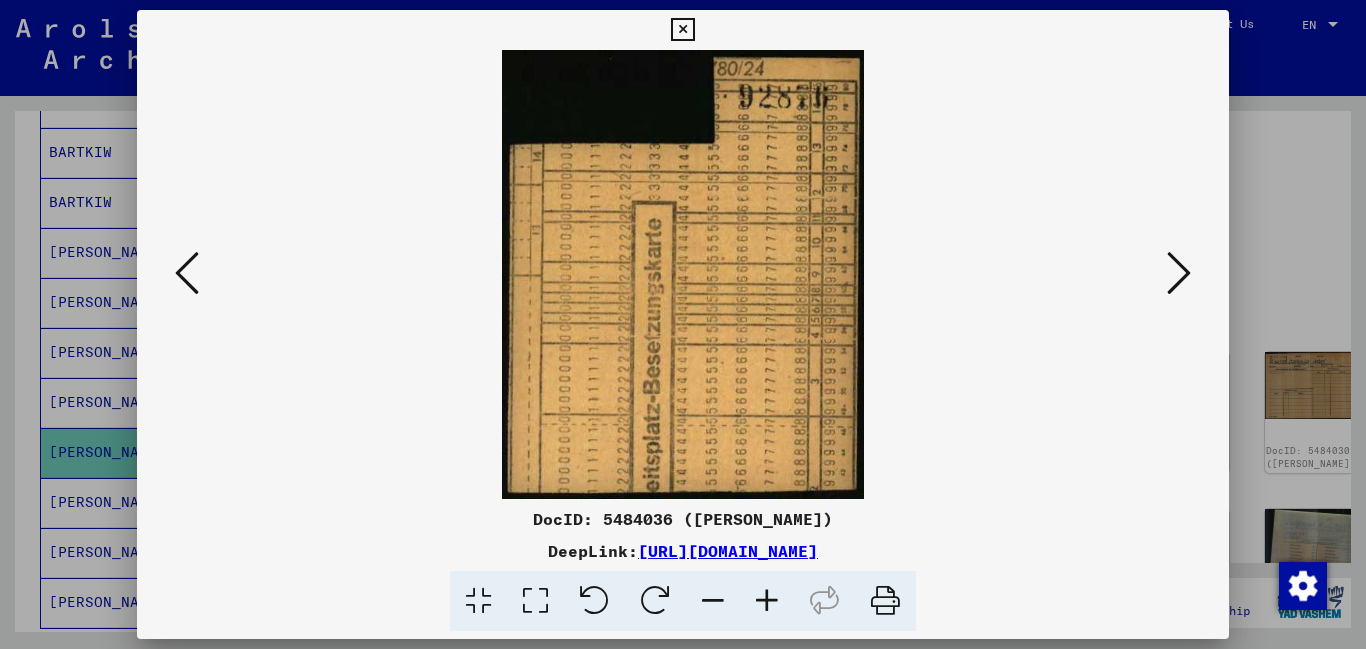 click at bounding box center [187, 273] 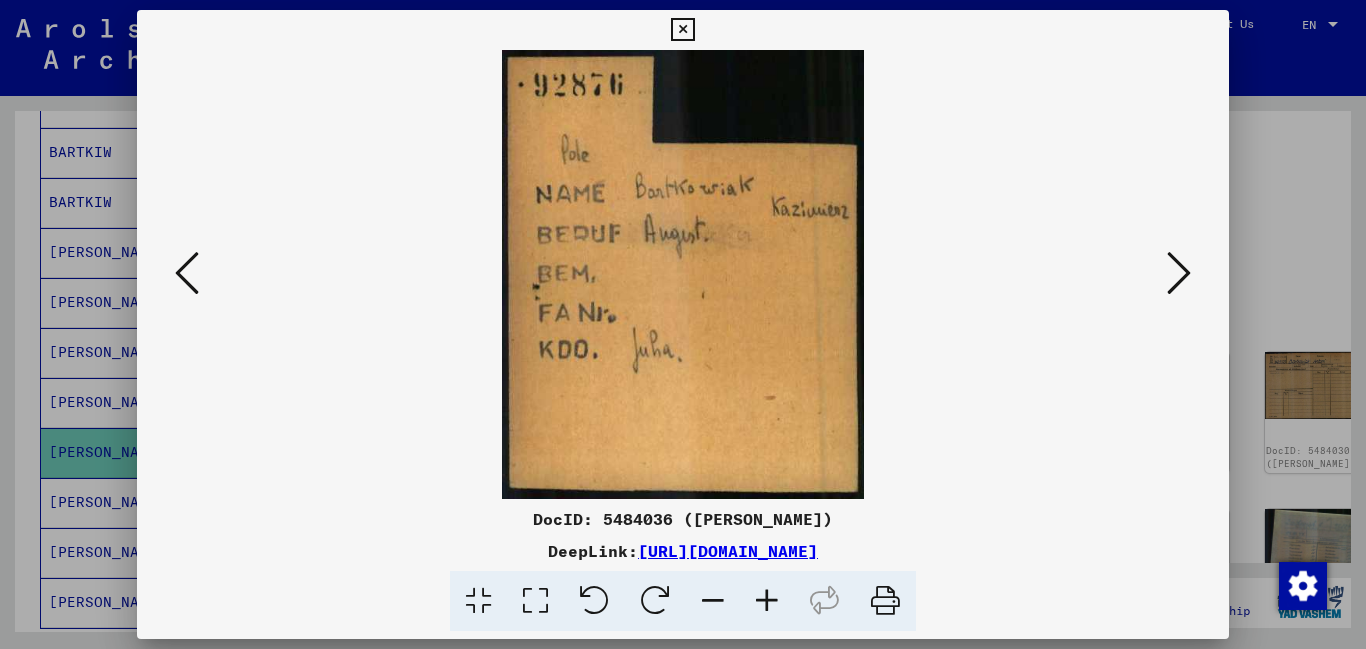 click at bounding box center (187, 273) 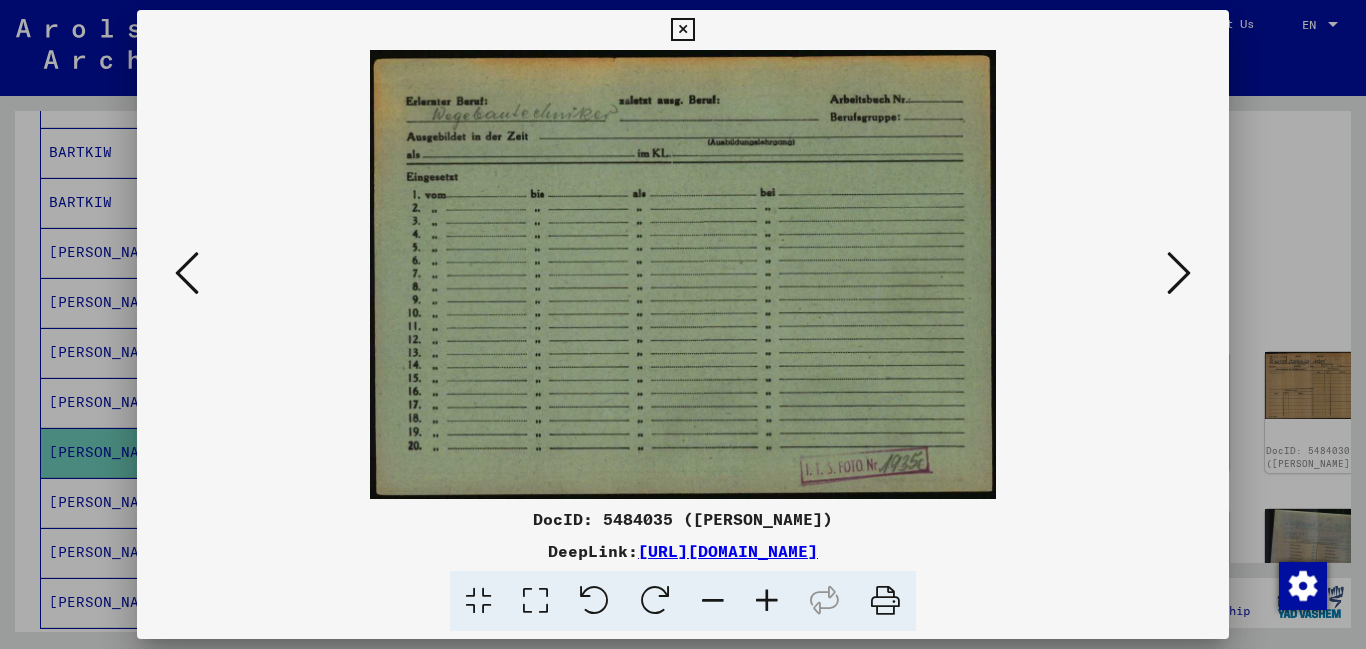 click at bounding box center (187, 273) 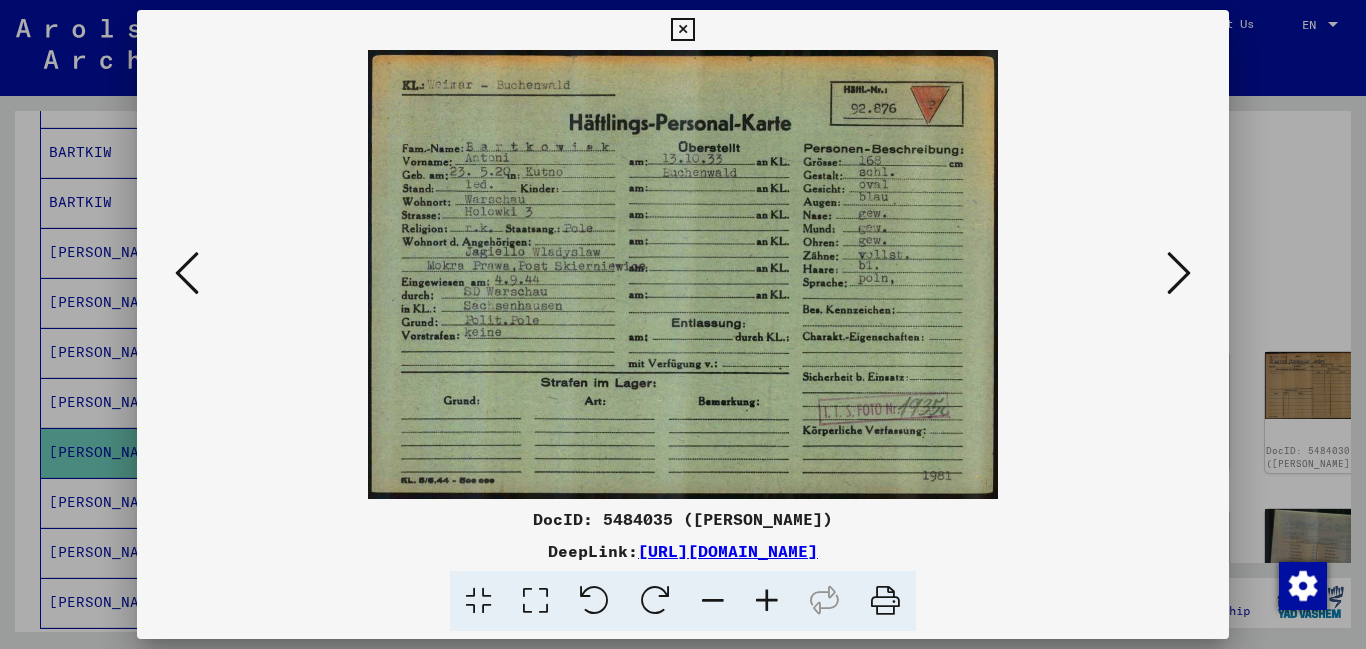click at bounding box center (187, 273) 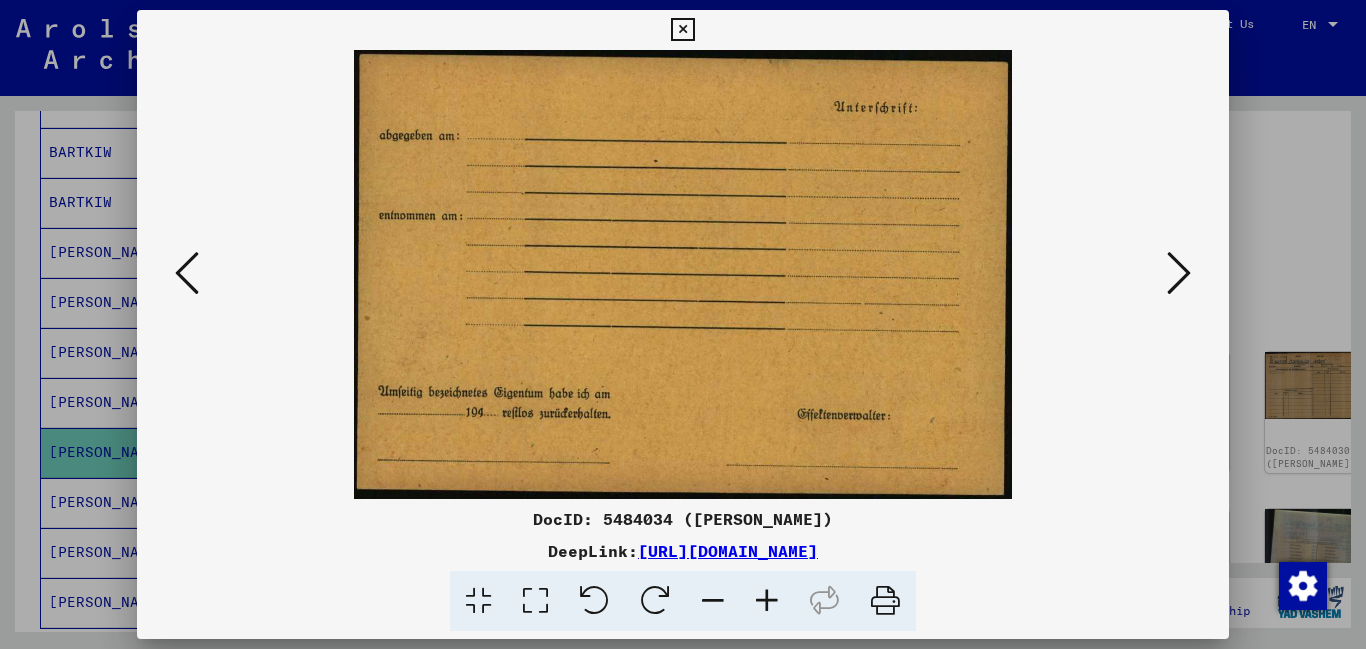 click at bounding box center [187, 273] 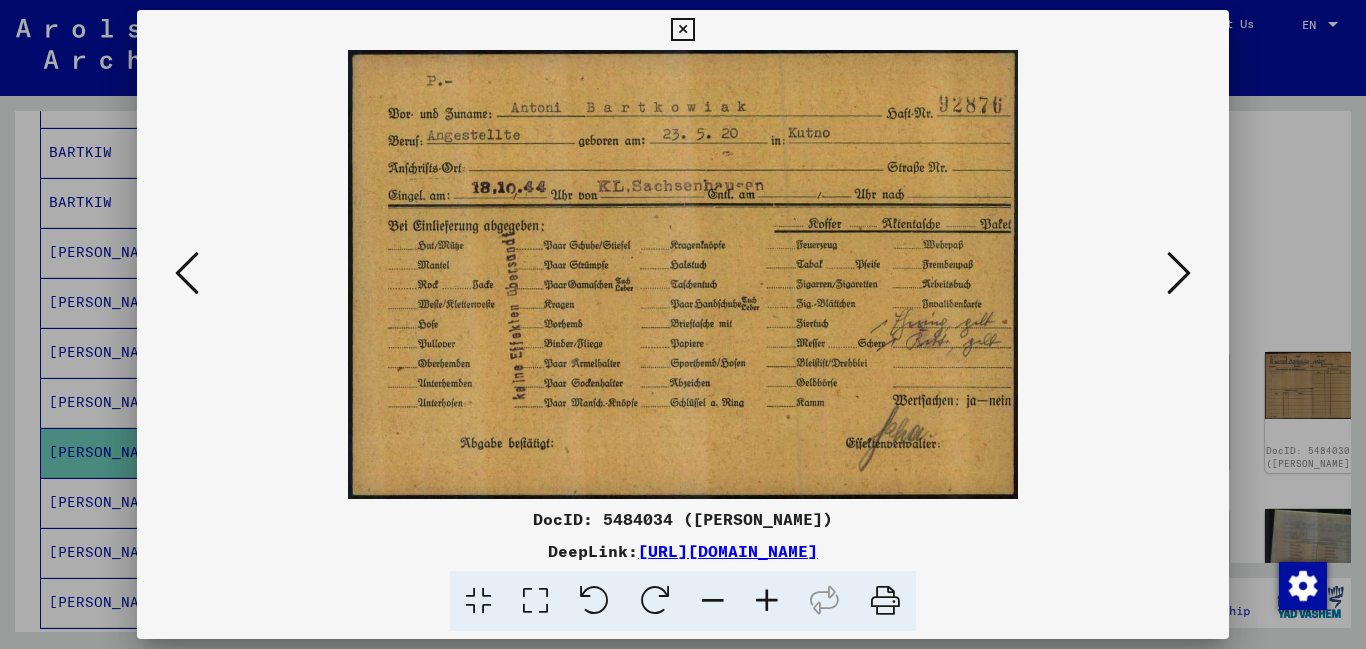 click at bounding box center [187, 273] 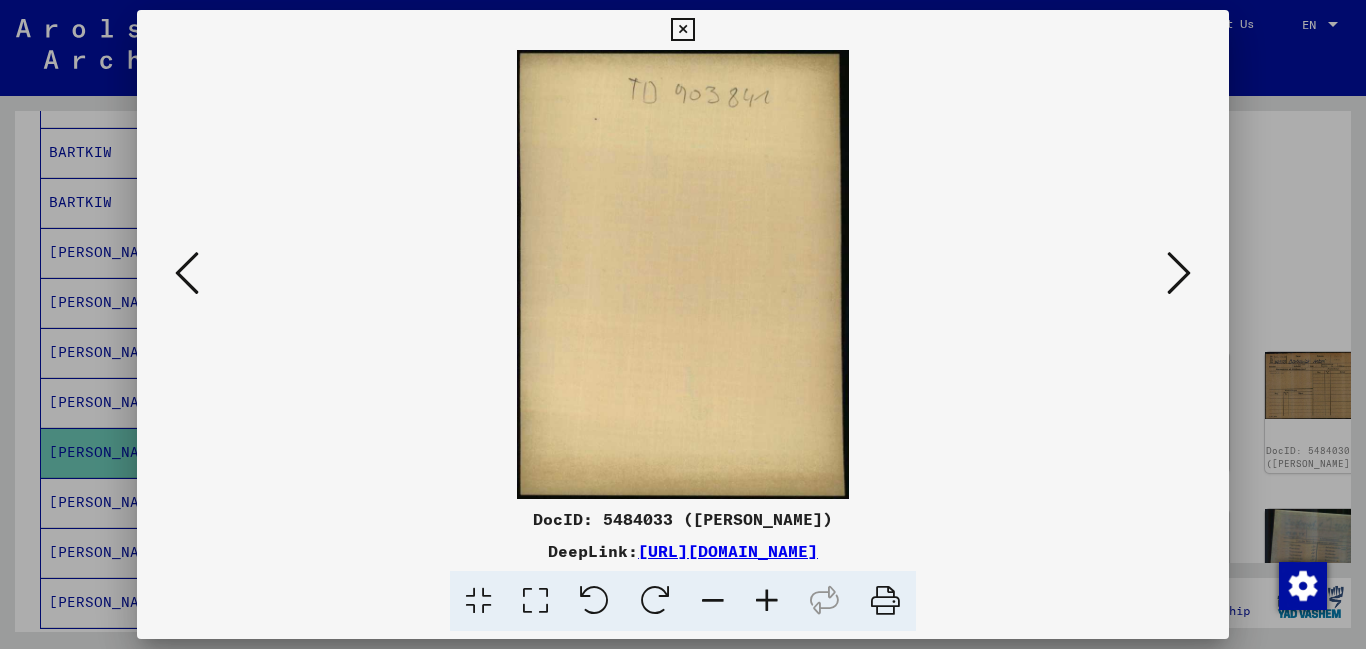 click at bounding box center (187, 273) 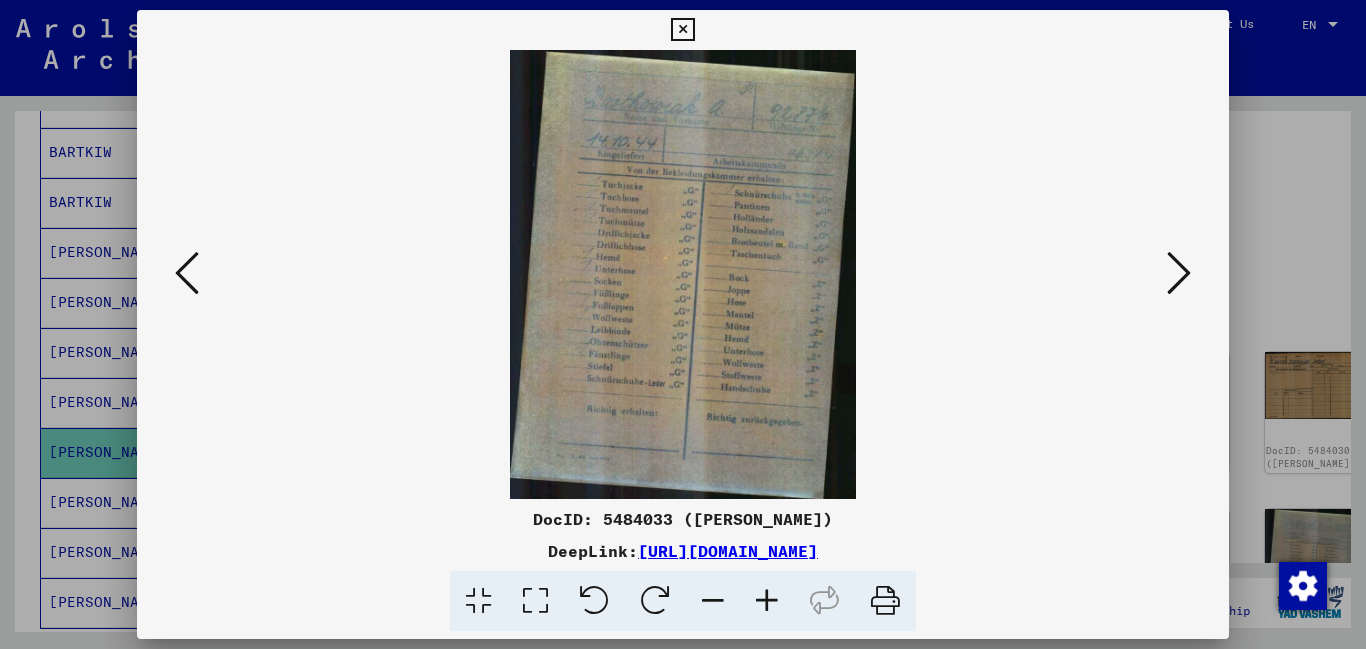 click at bounding box center (187, 273) 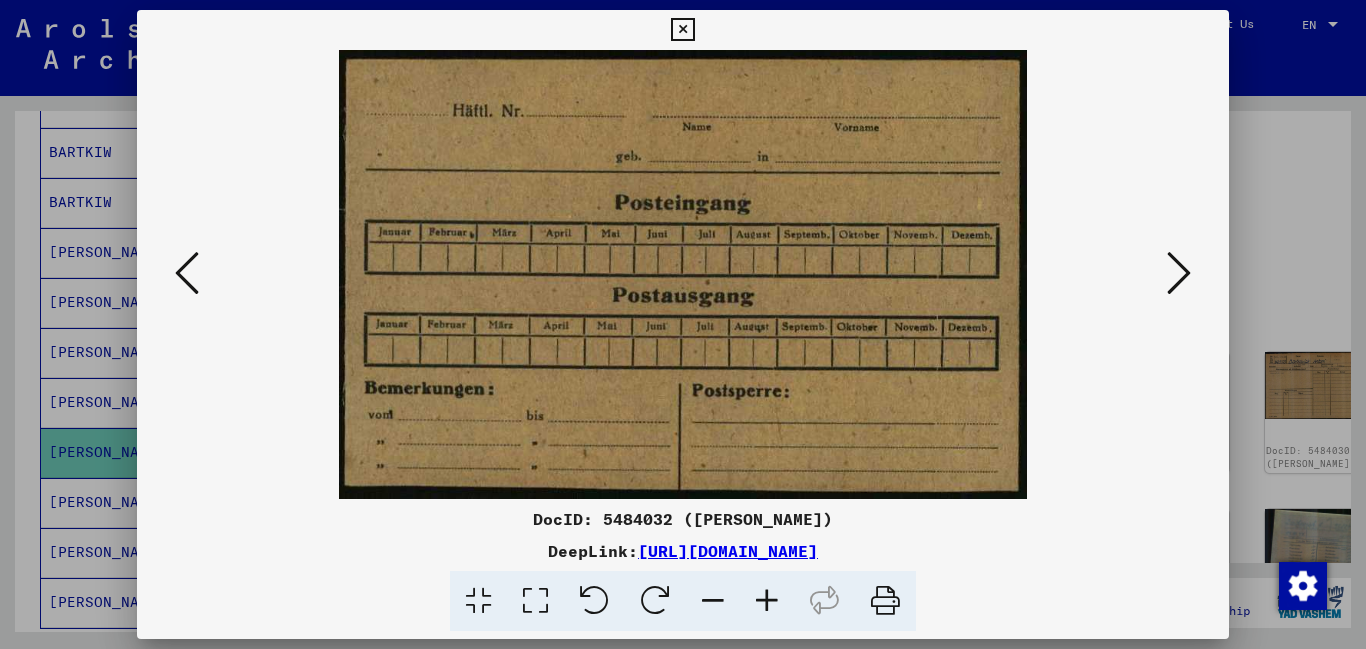 click at bounding box center (187, 273) 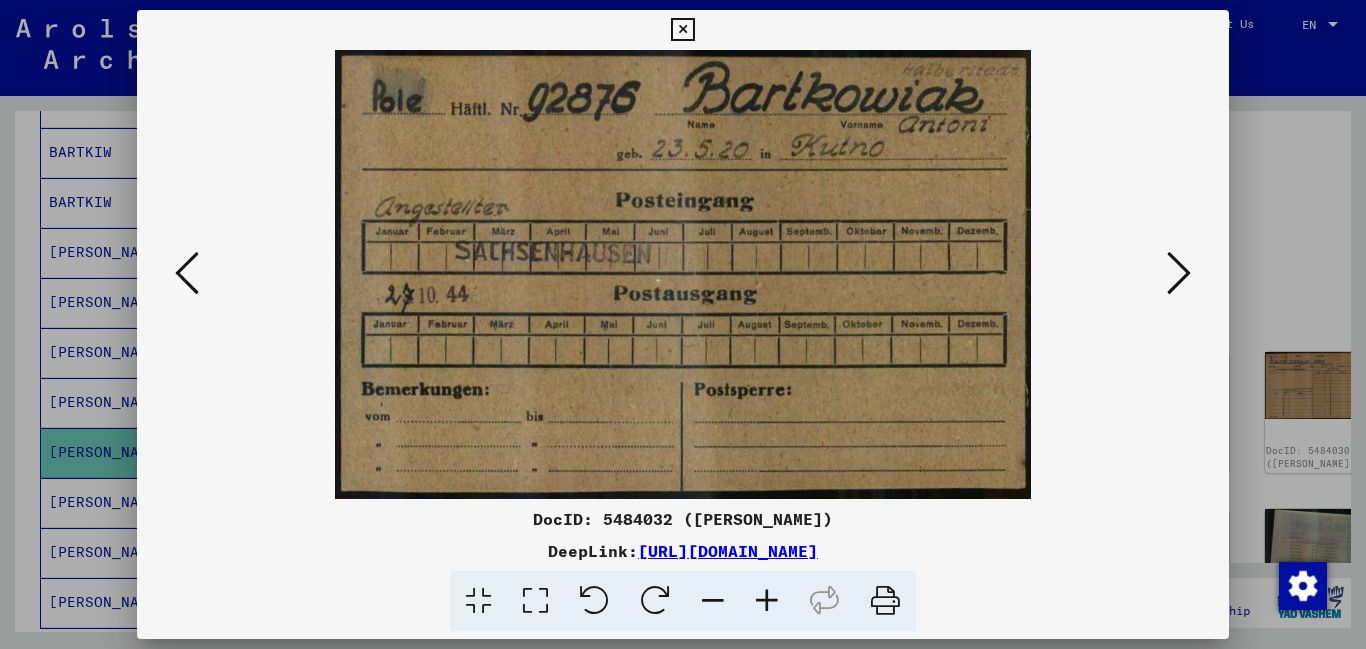 click at bounding box center [187, 273] 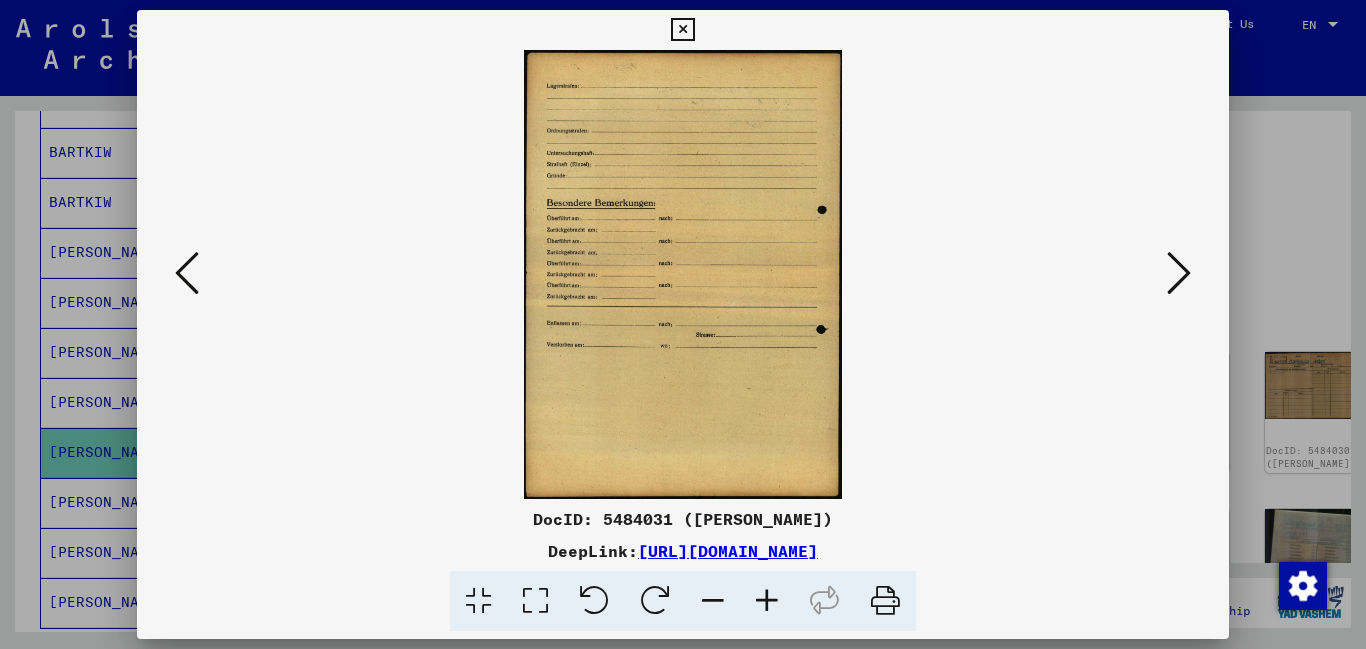 click at bounding box center [187, 273] 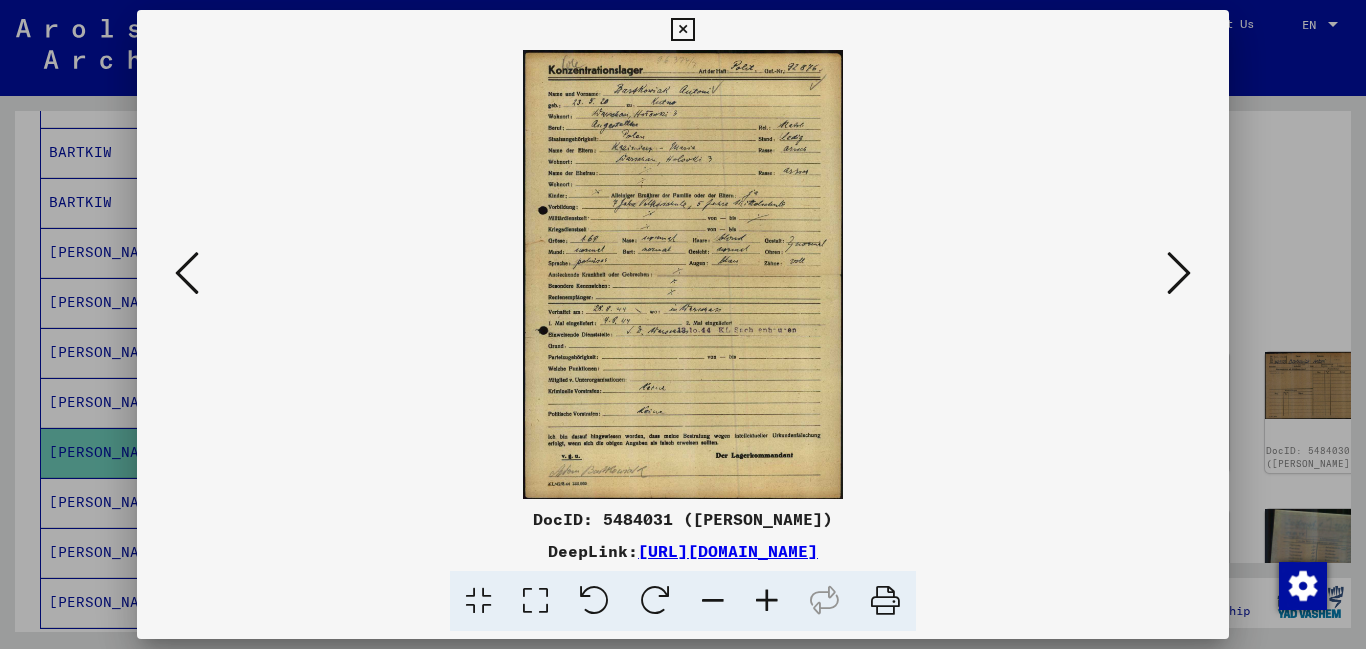 click at bounding box center (187, 273) 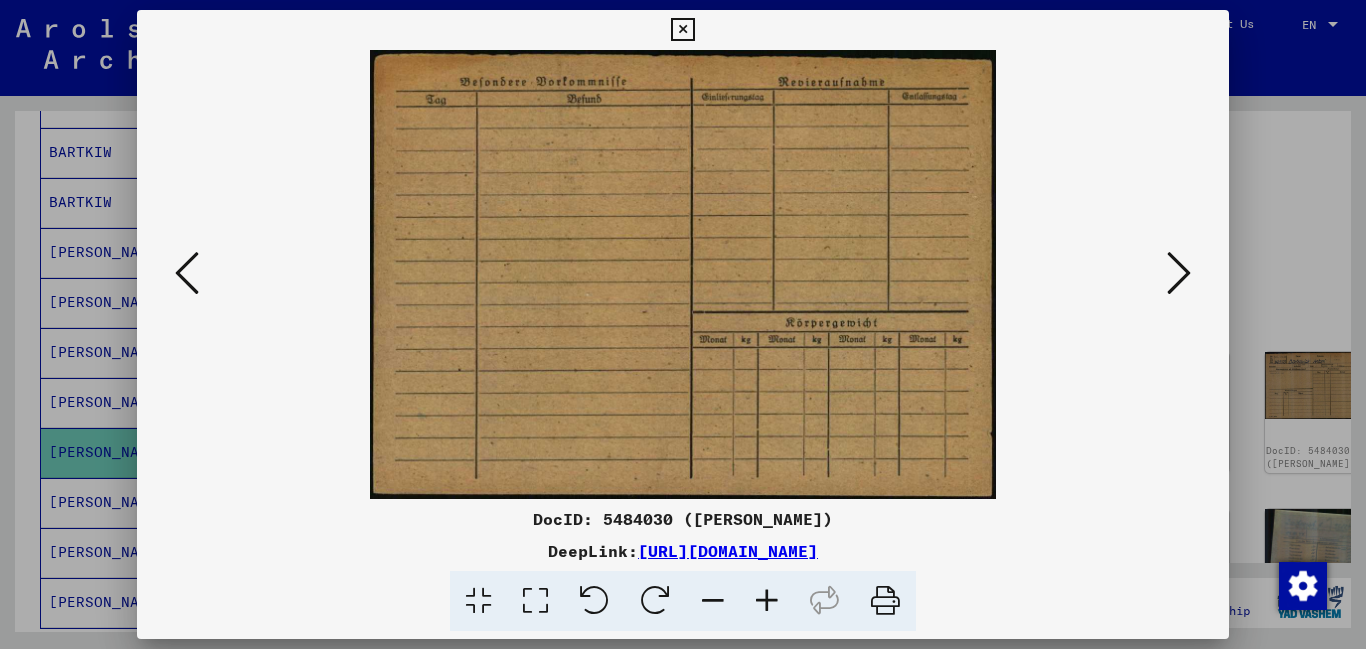 click at bounding box center [187, 273] 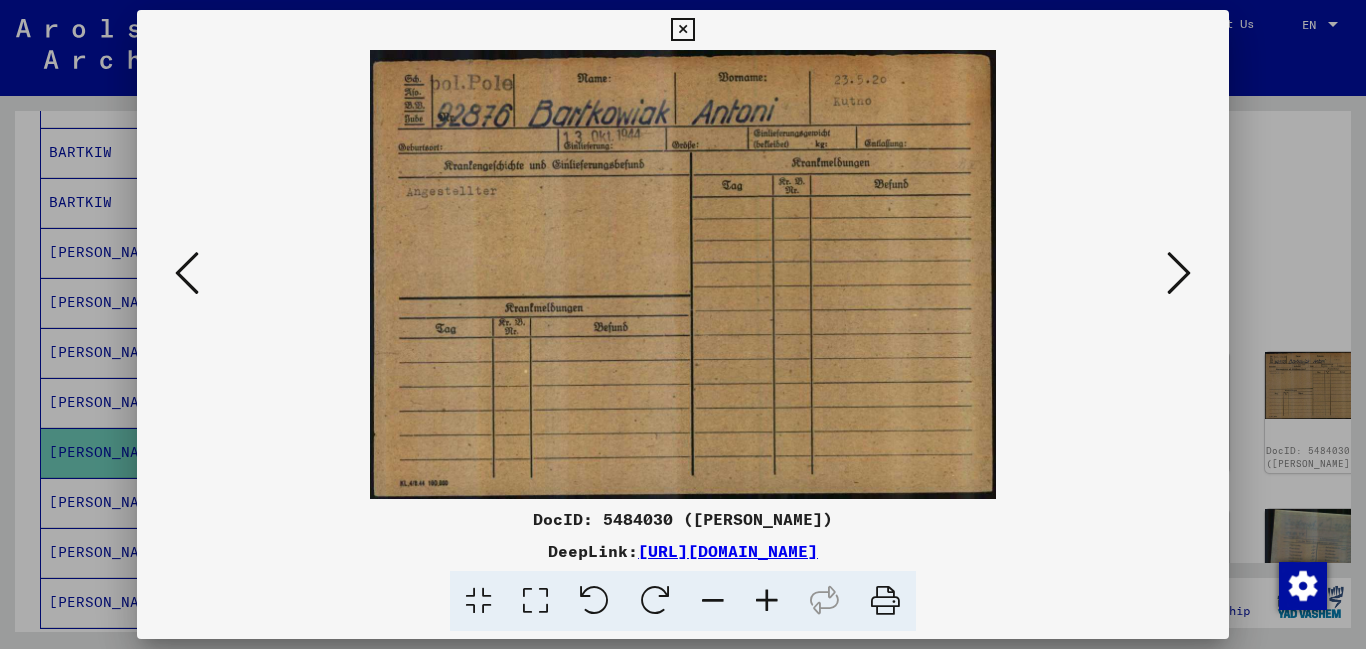 click at bounding box center (187, 273) 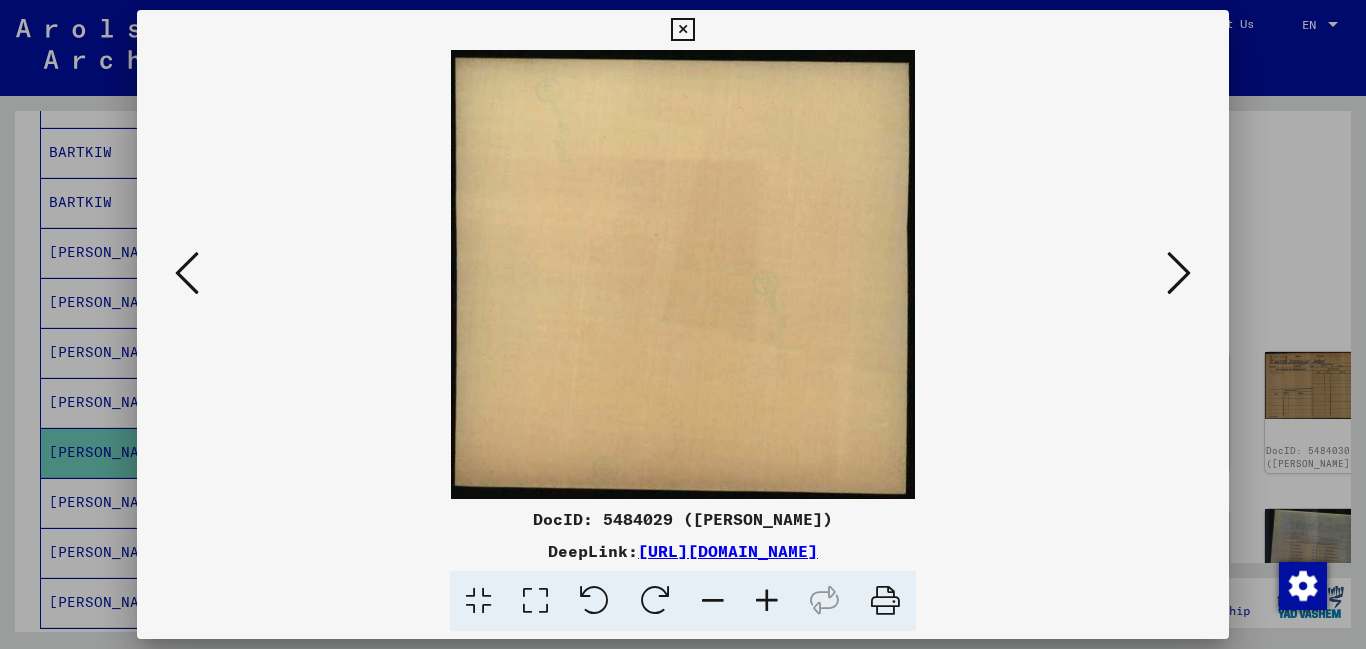 click at bounding box center [187, 273] 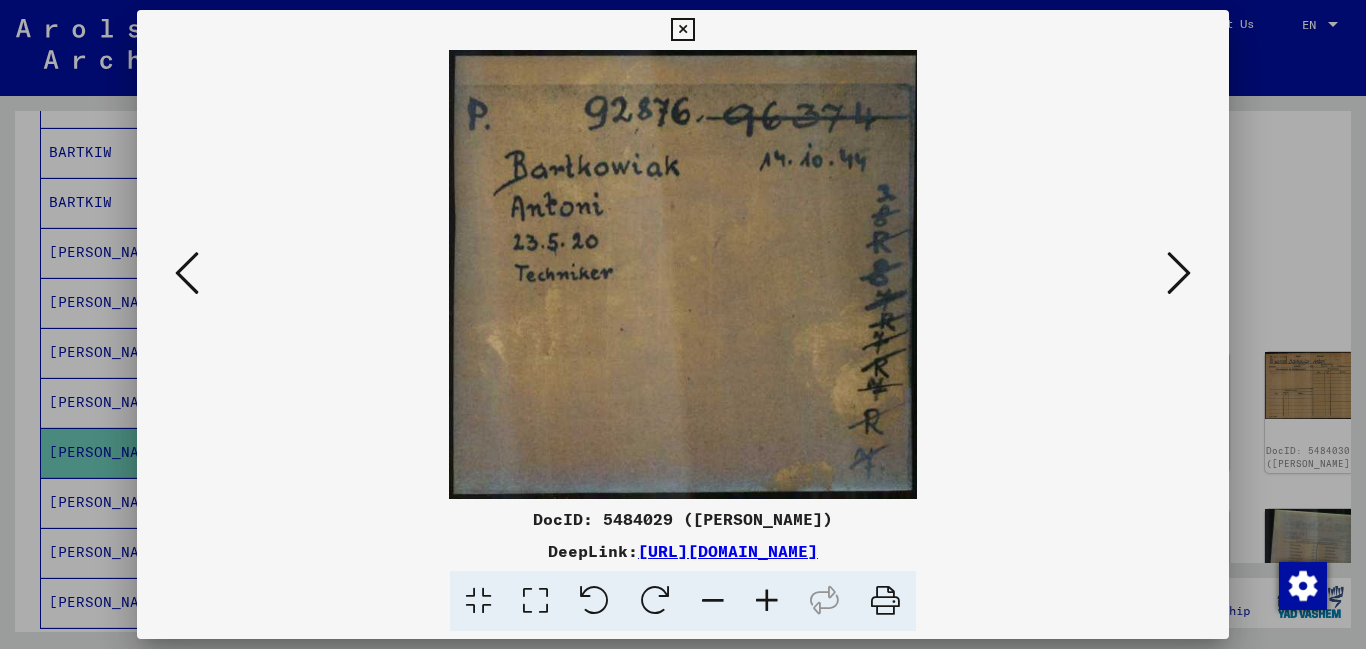 click at bounding box center [187, 273] 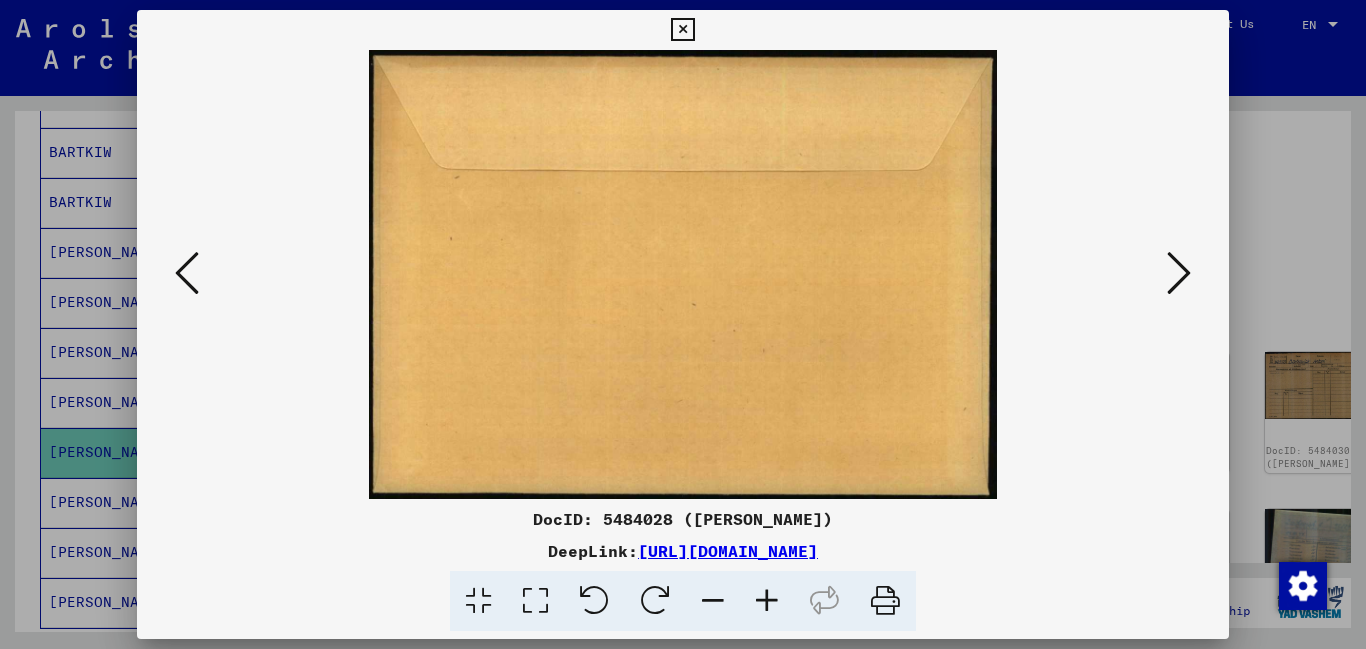 click at bounding box center [187, 273] 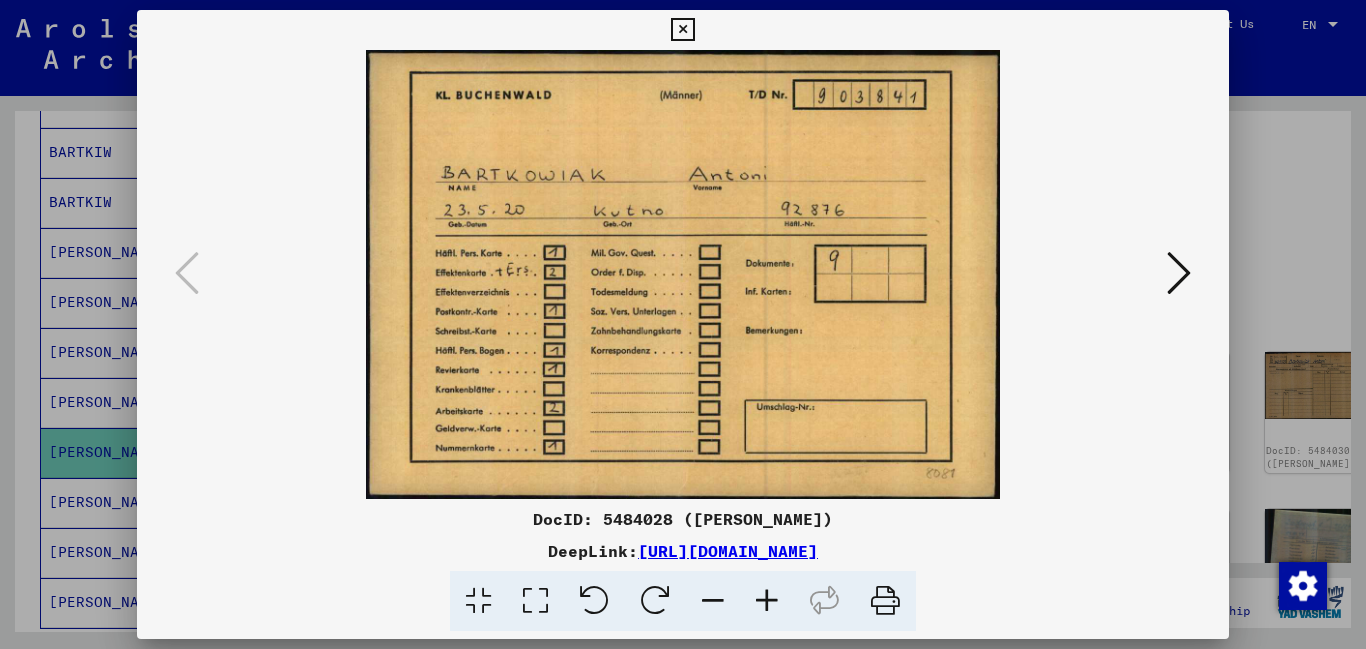click at bounding box center (682, 30) 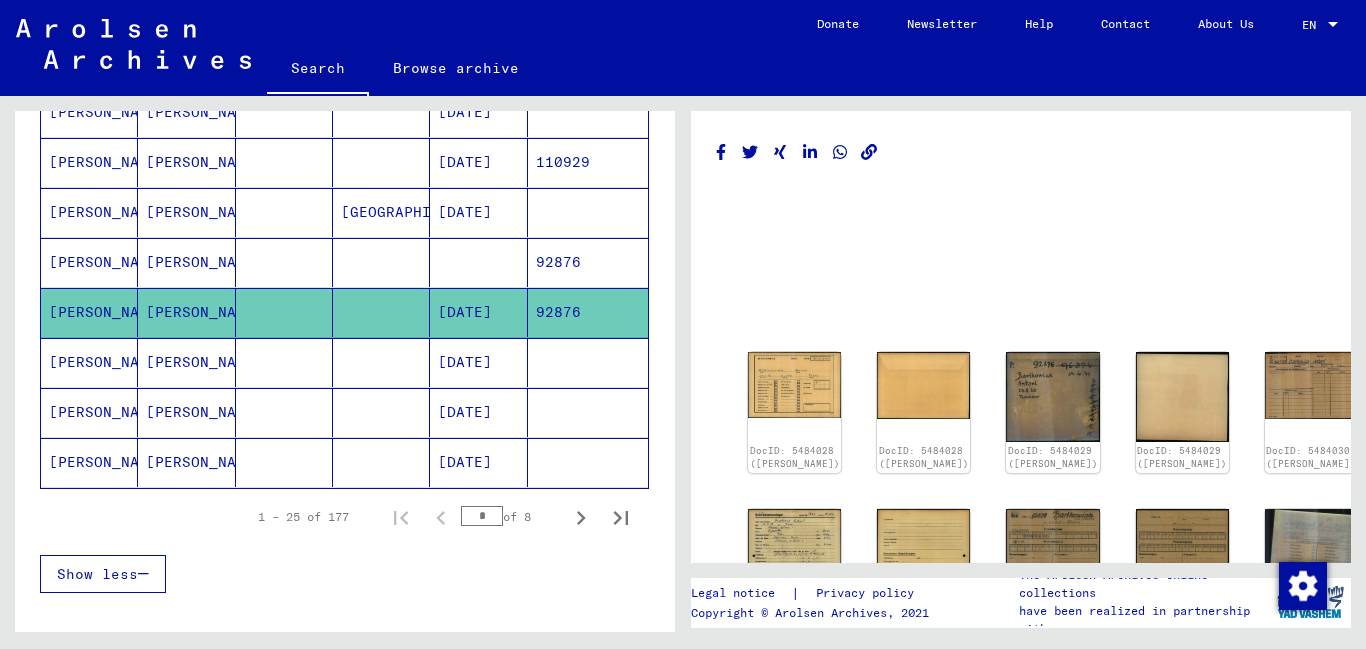 scroll, scrollTop: 1172, scrollLeft: 0, axis: vertical 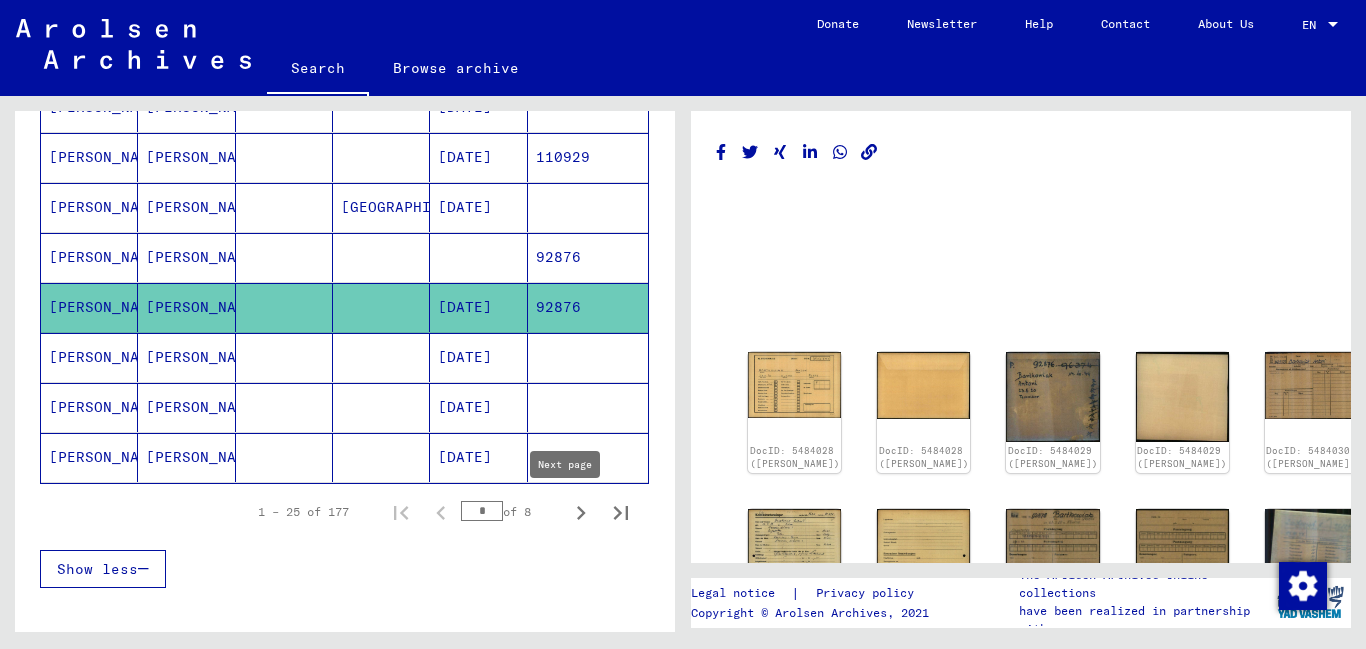 click 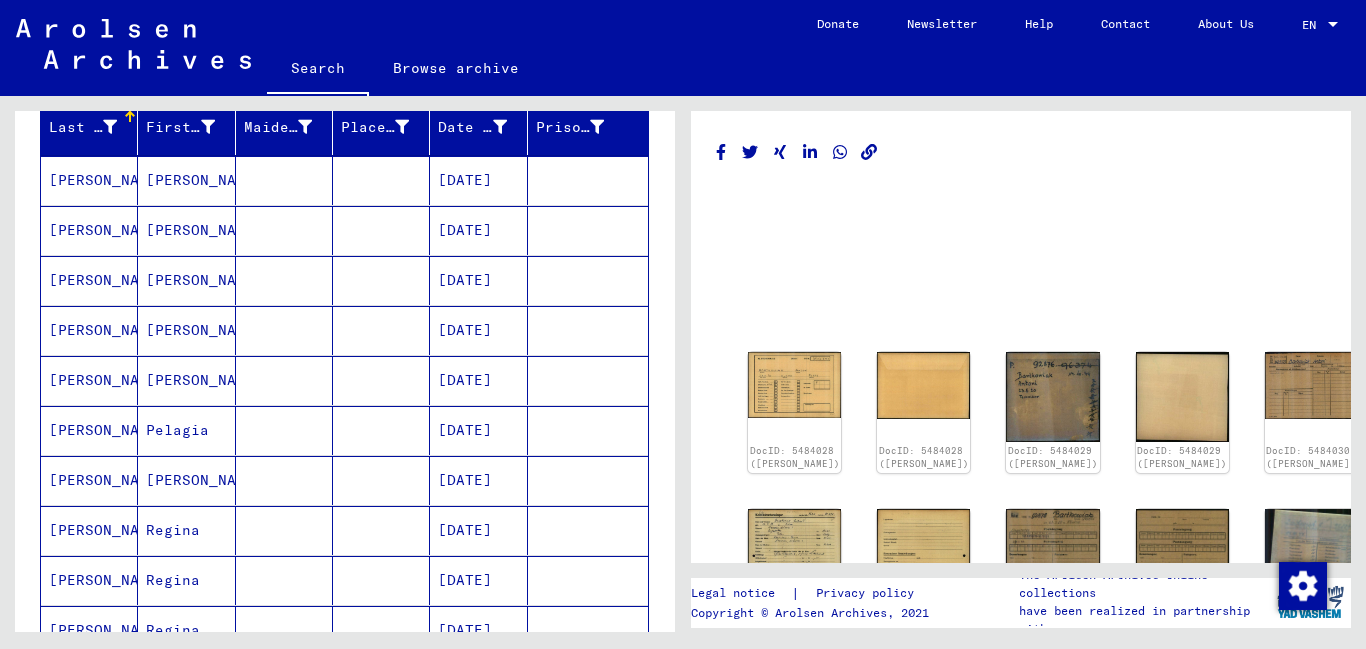 scroll, scrollTop: 268, scrollLeft: 0, axis: vertical 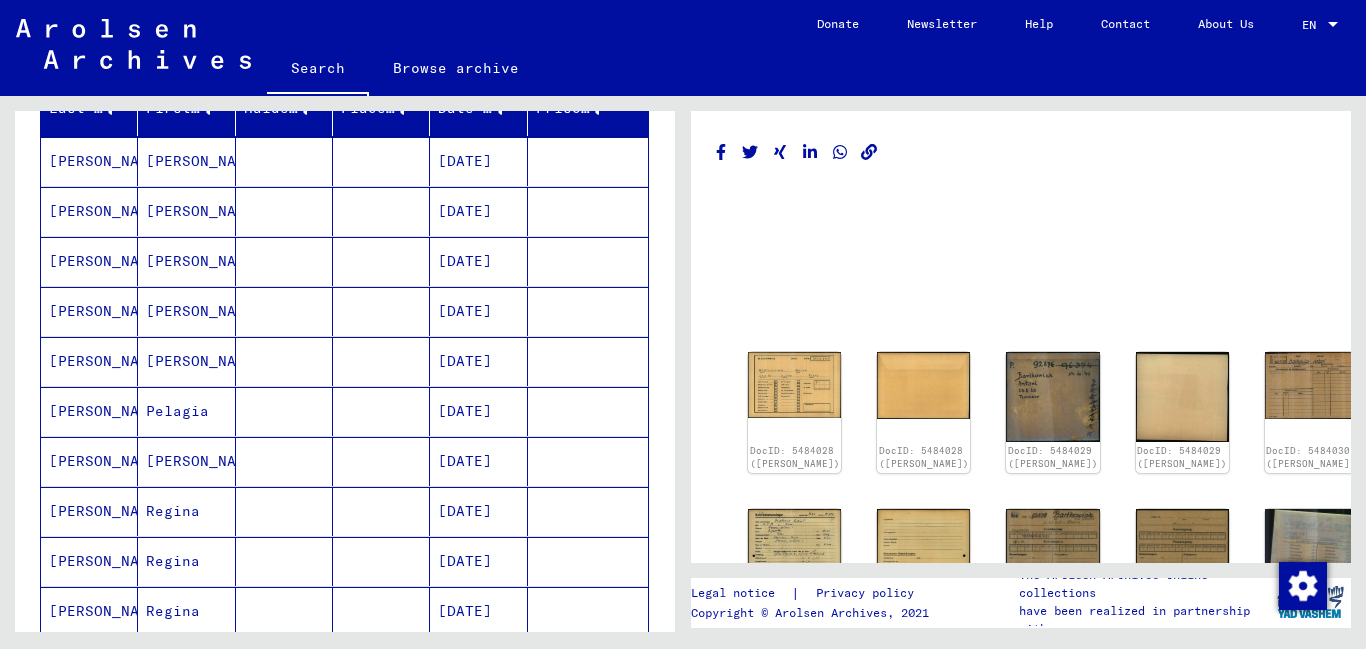 click on "[PERSON_NAME]" at bounding box center [89, 261] 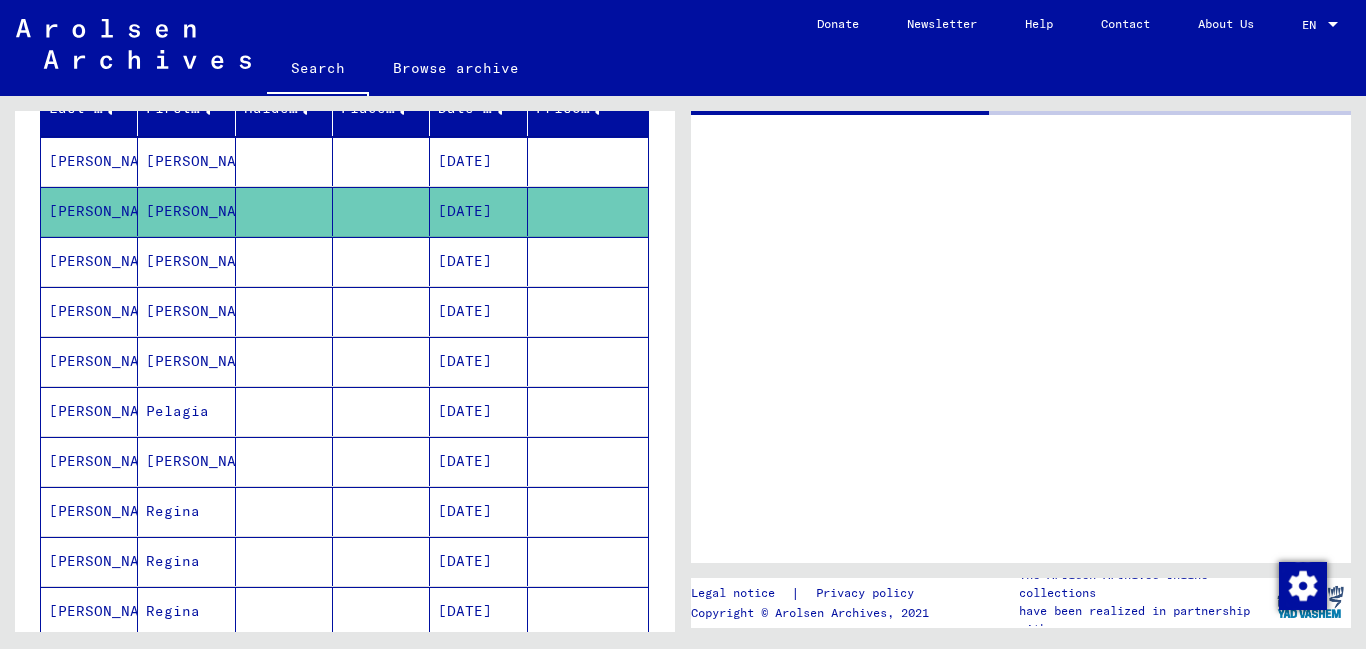 click on "[PERSON_NAME]" 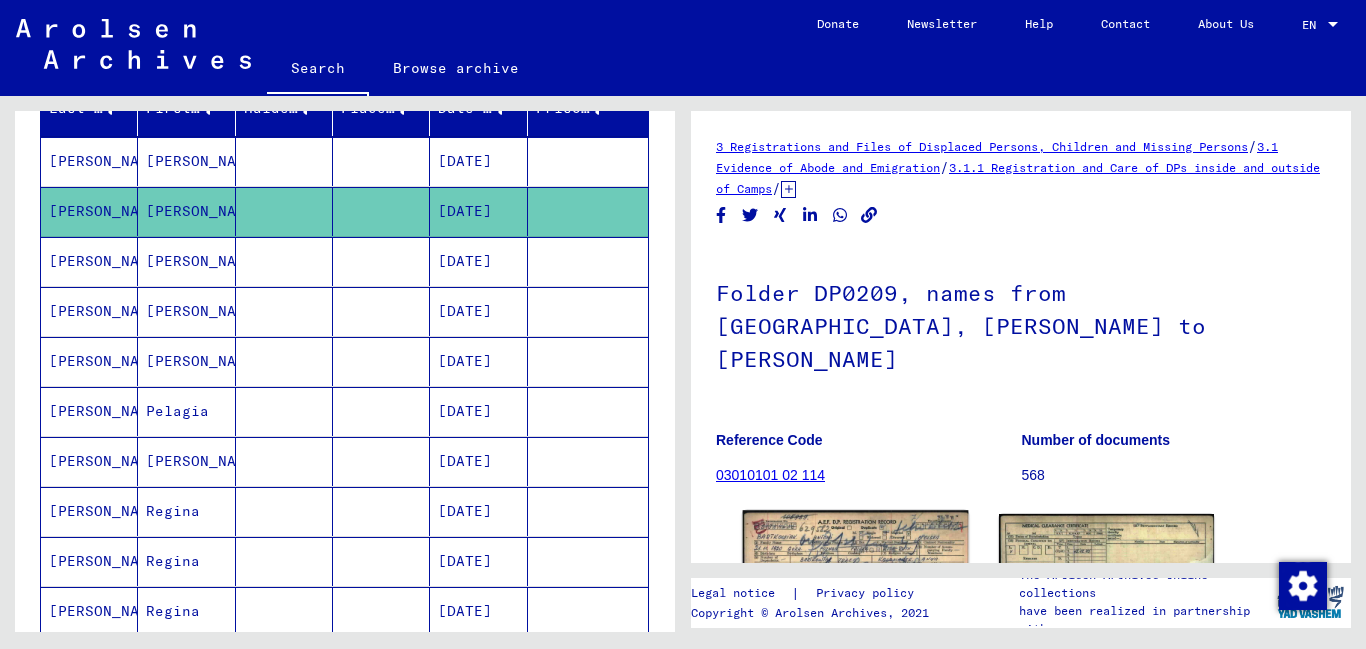 click 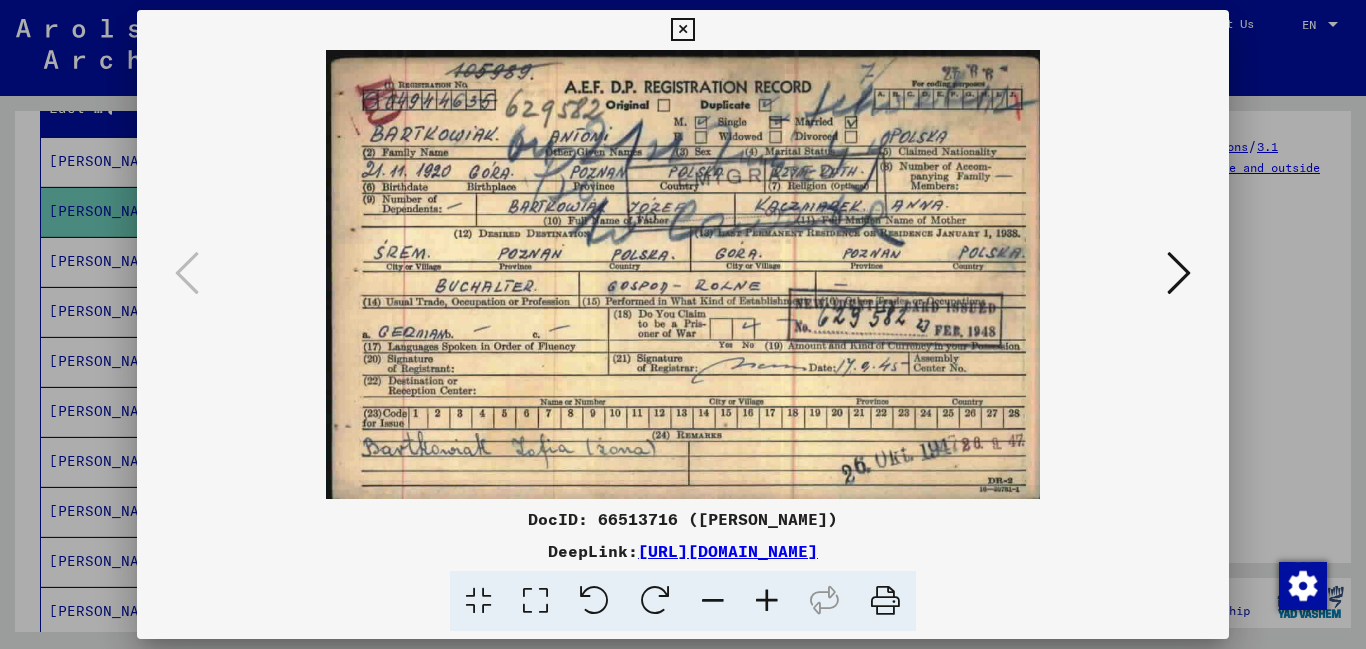 click at bounding box center (1179, 273) 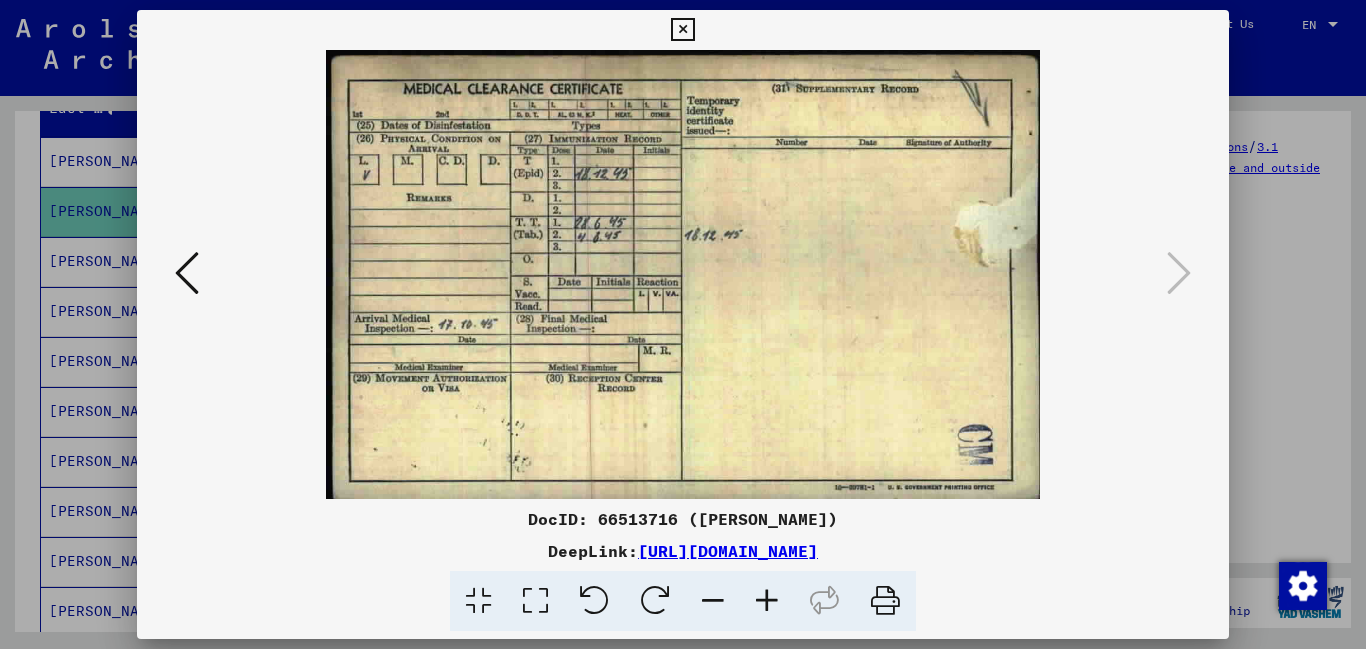 click at bounding box center [682, 30] 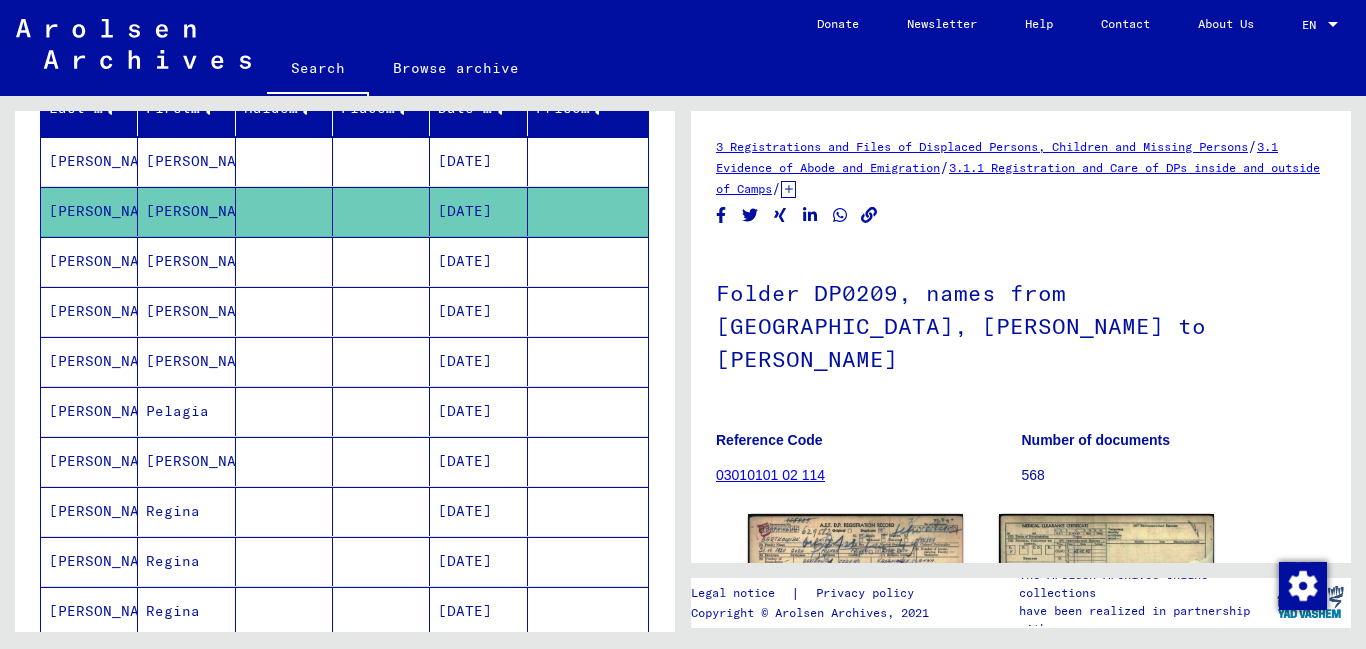 click on "[PERSON_NAME]" at bounding box center (89, 311) 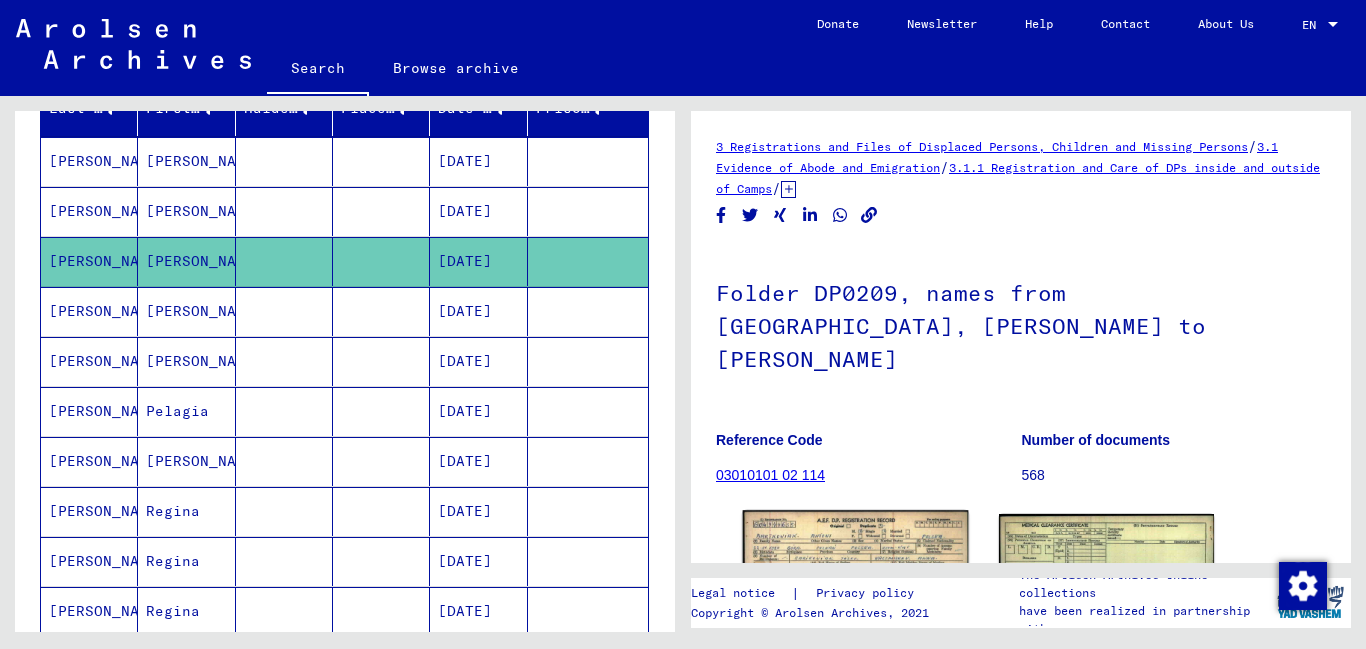 click 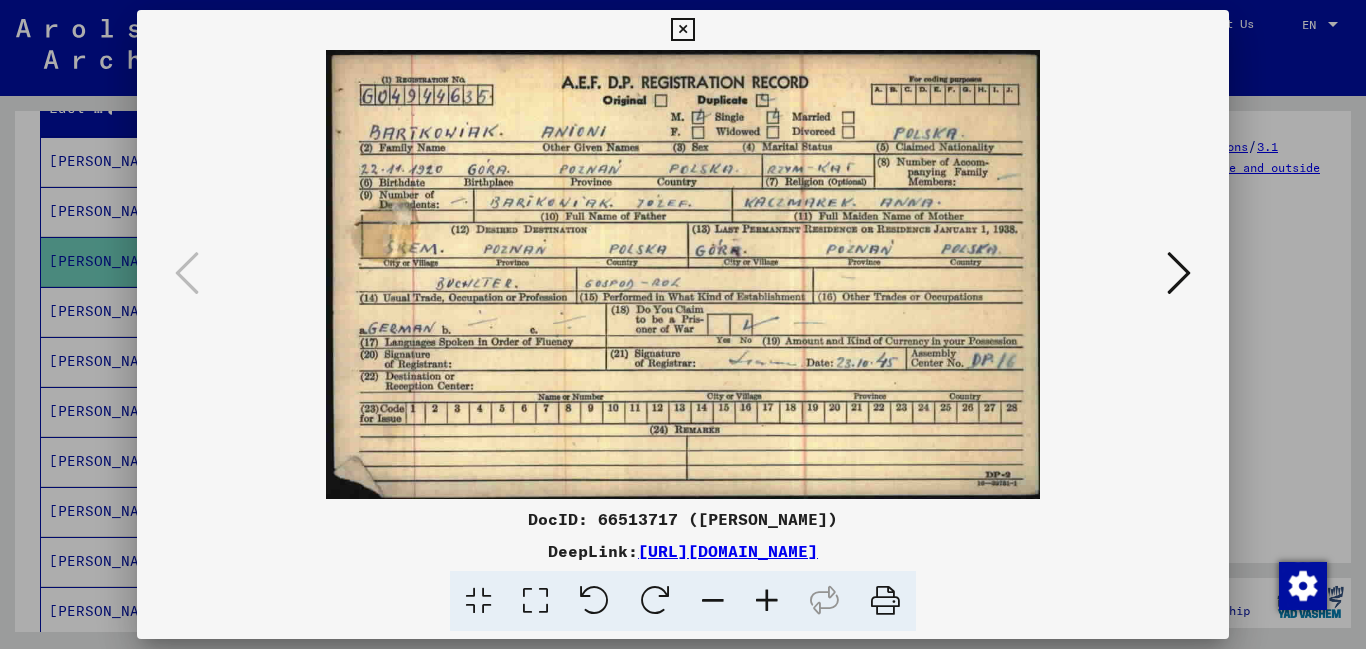 click at bounding box center [1179, 273] 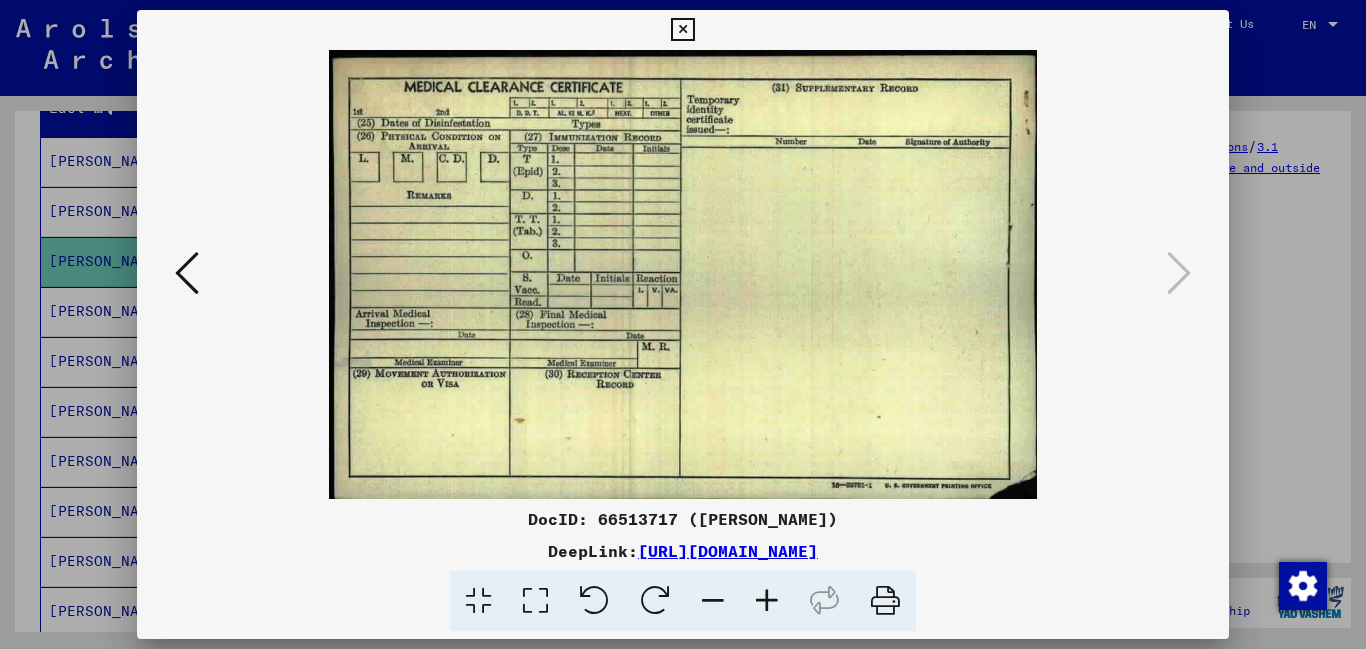 click at bounding box center (682, 30) 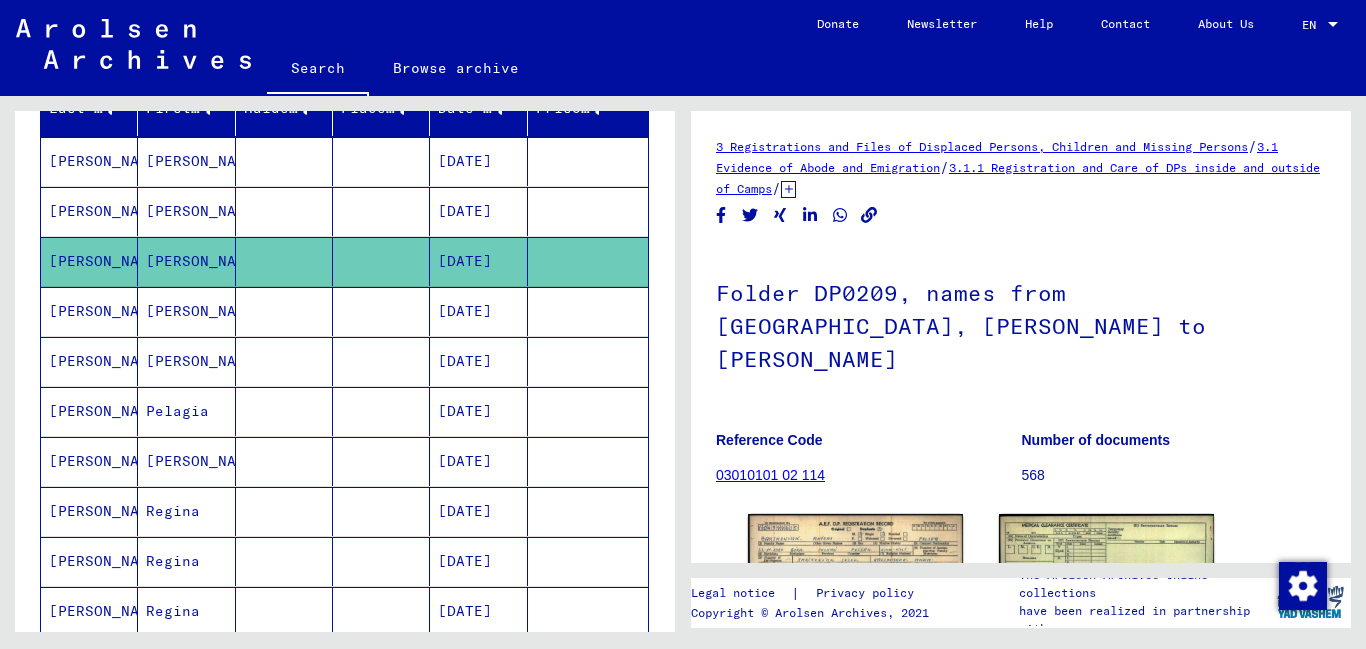click on "[PERSON_NAME]" at bounding box center [186, 211] 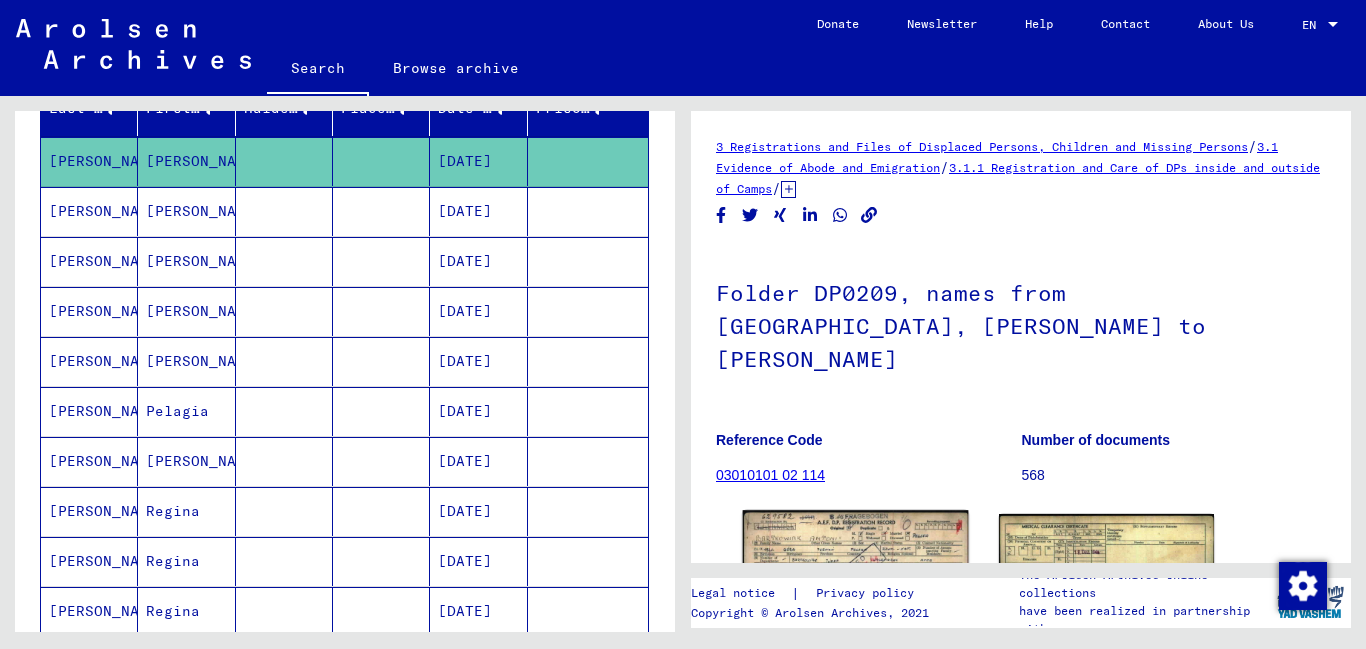 click 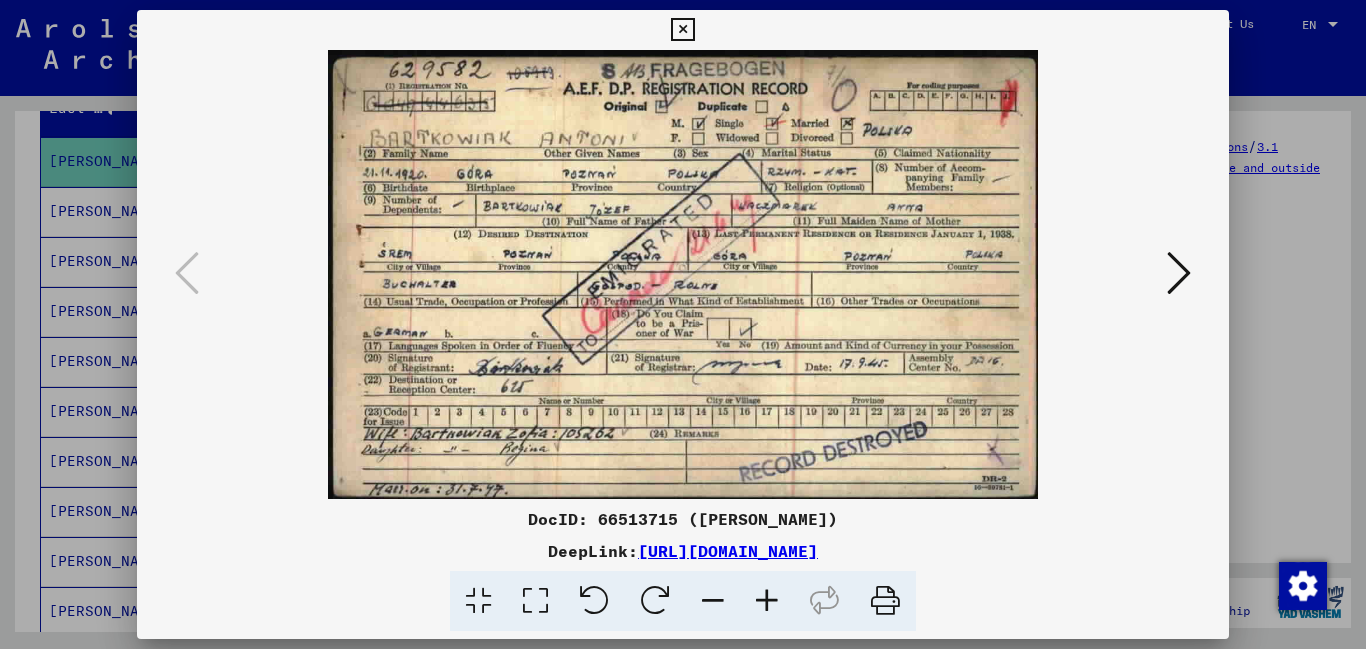 click at bounding box center [1179, 273] 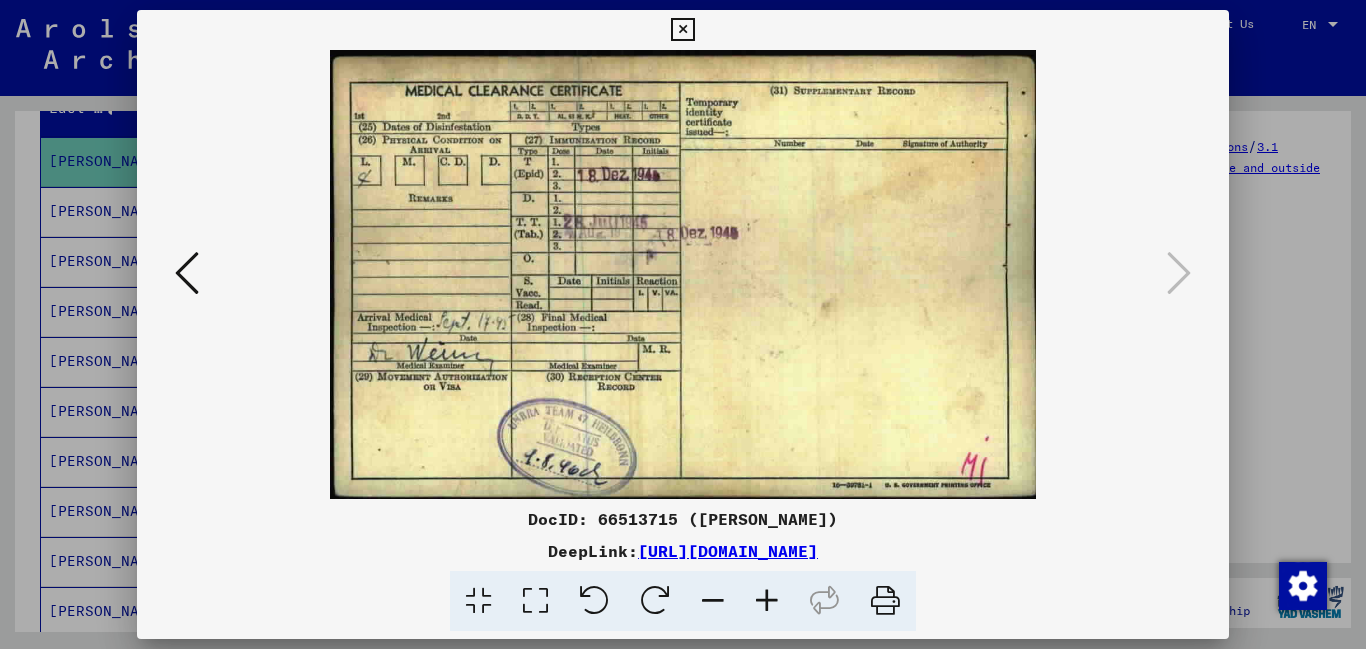 click at bounding box center [682, 30] 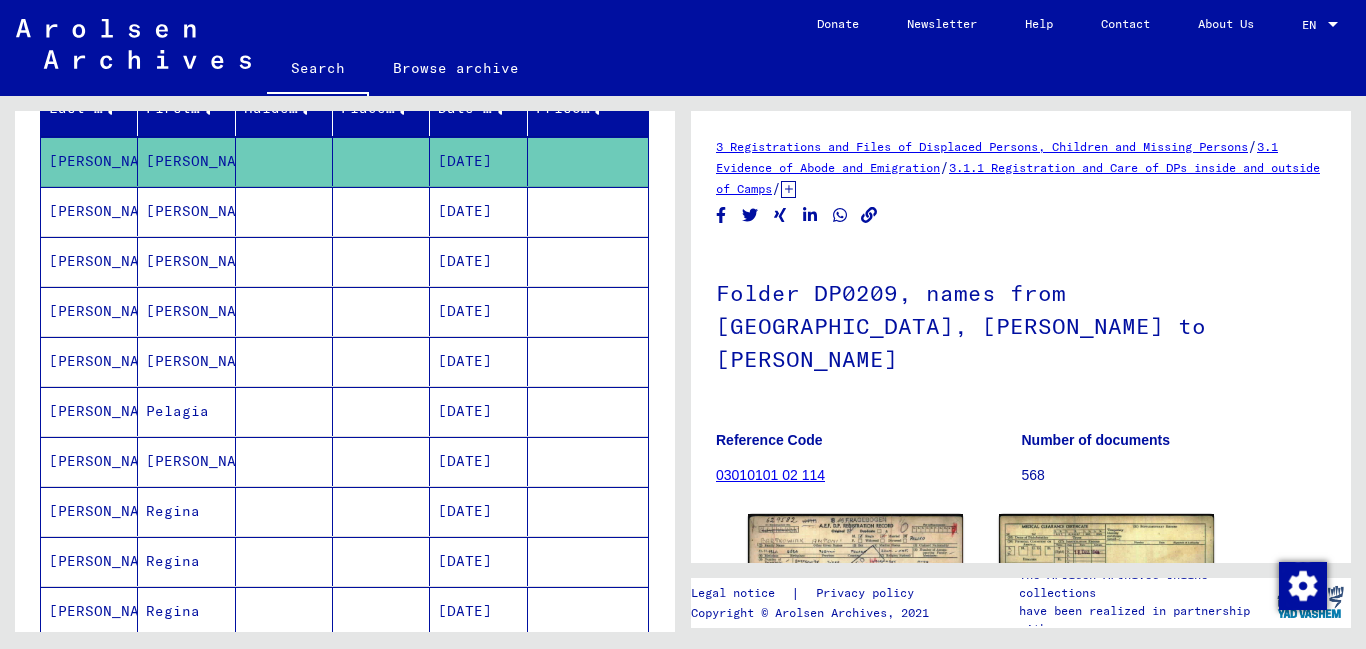 click 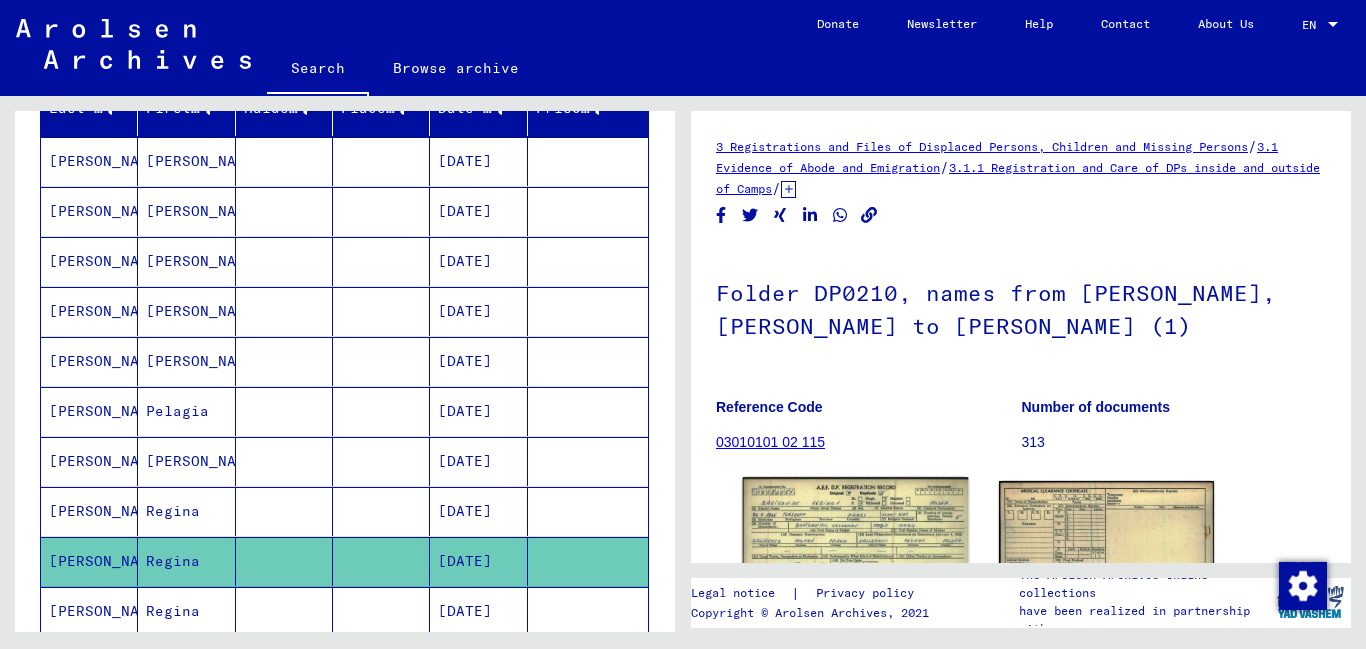 scroll, scrollTop: 0, scrollLeft: 0, axis: both 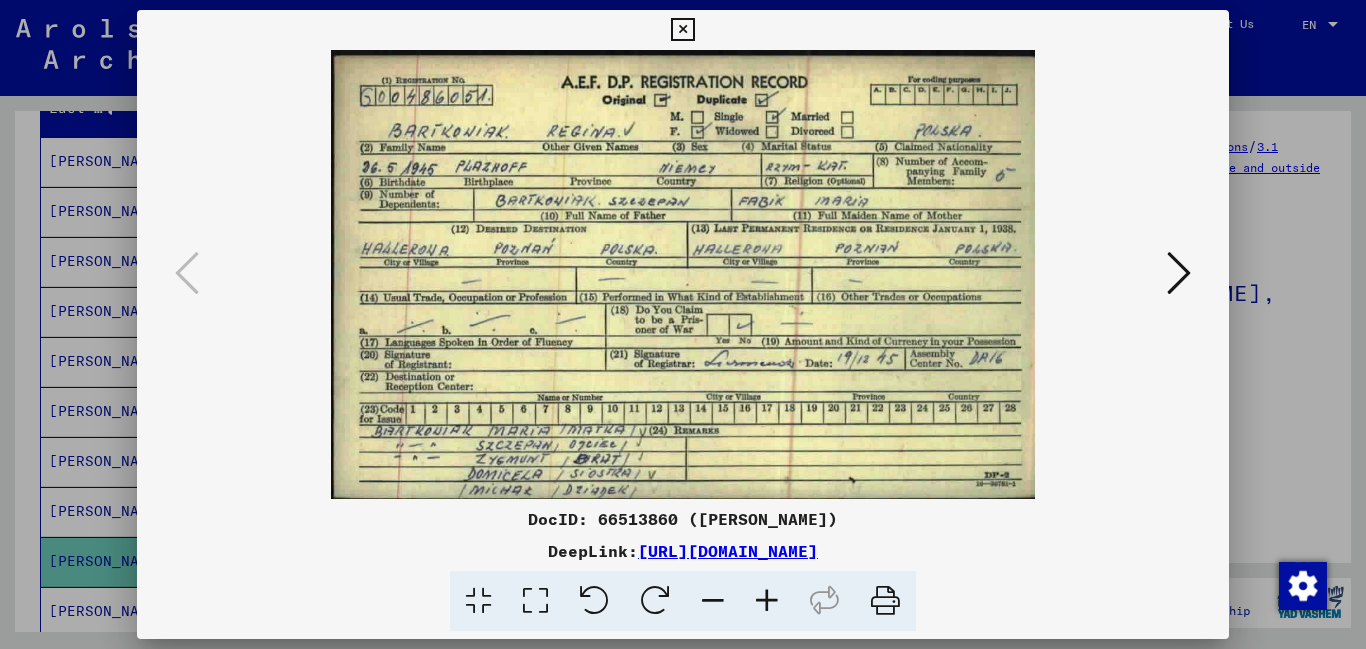 click at bounding box center [682, 30] 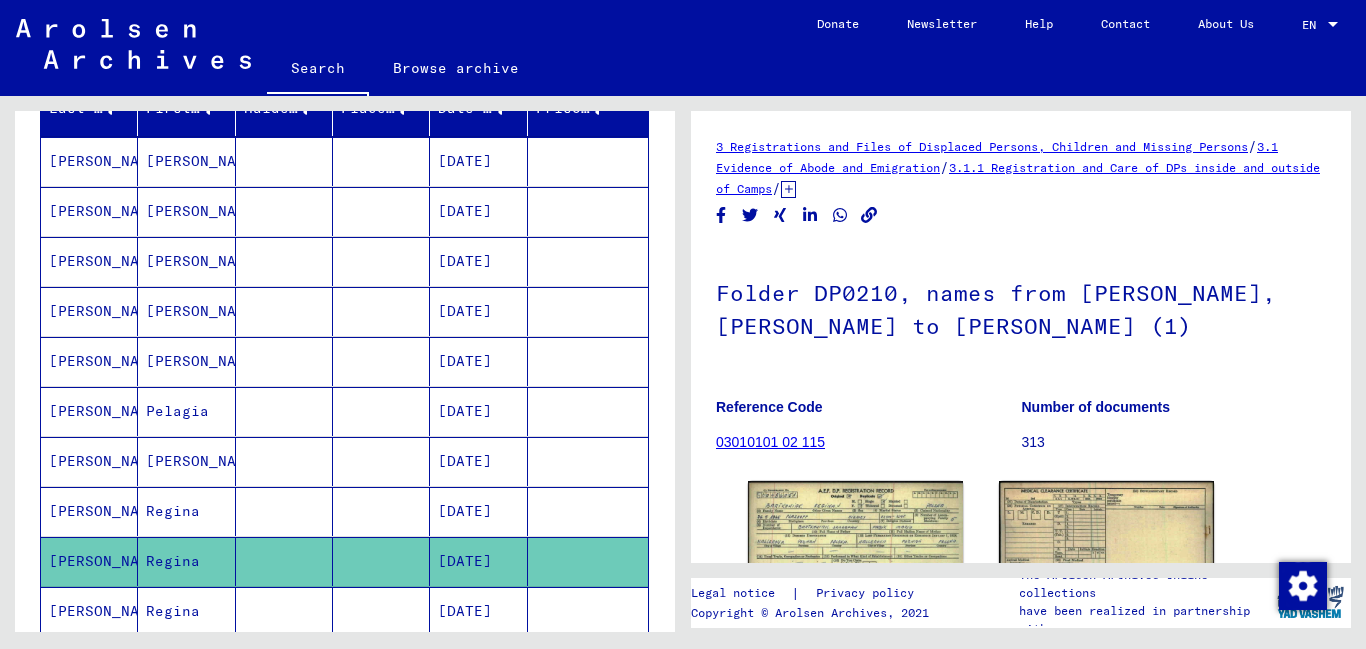 click on "[PERSON_NAME]" at bounding box center (89, 661) 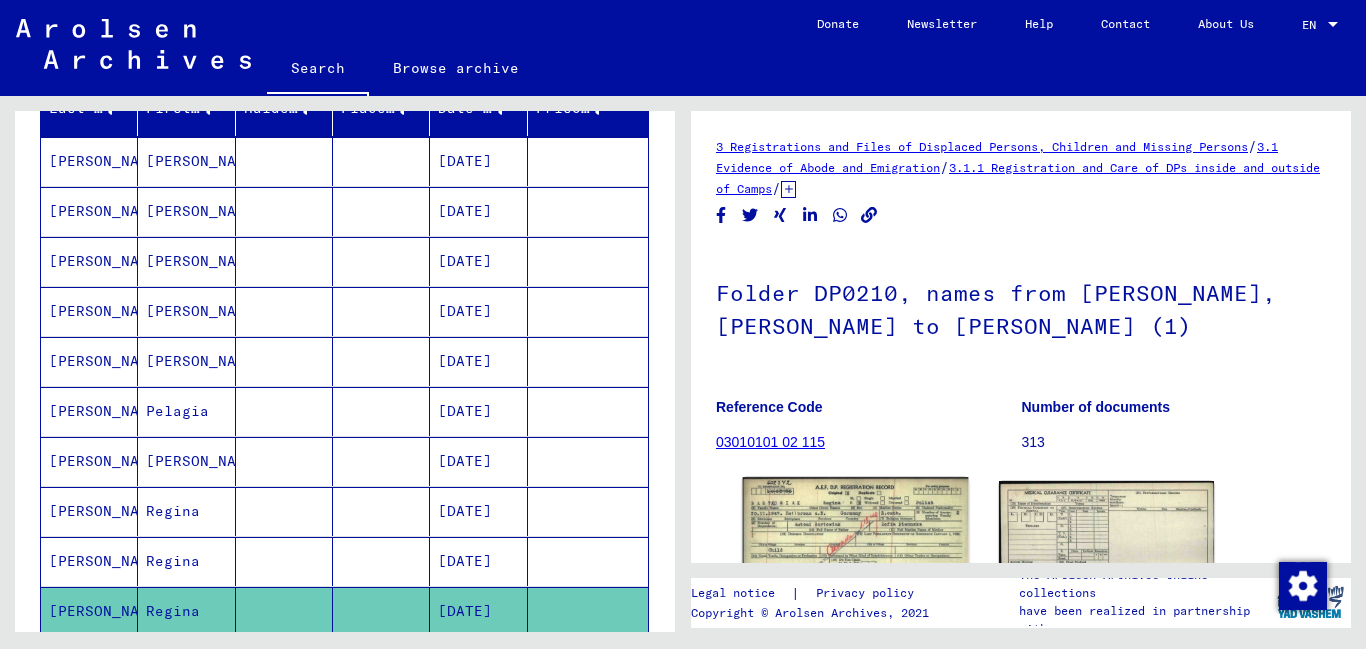 click 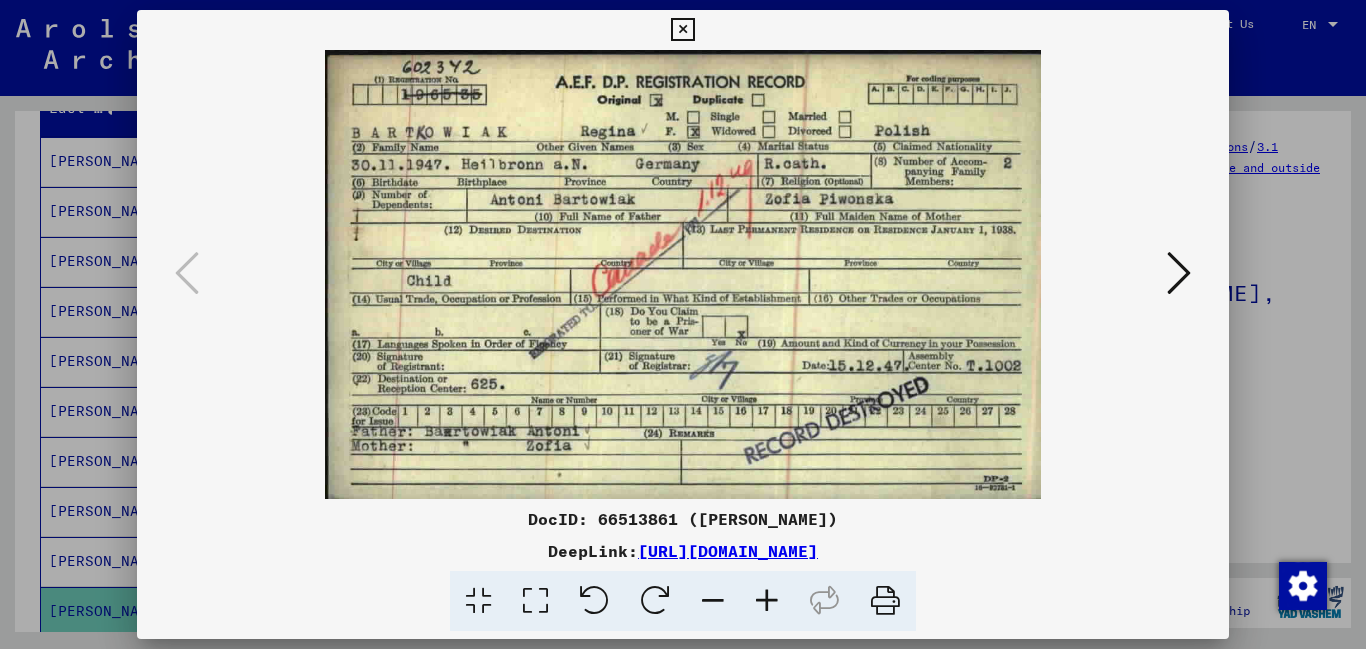 click at bounding box center [1179, 273] 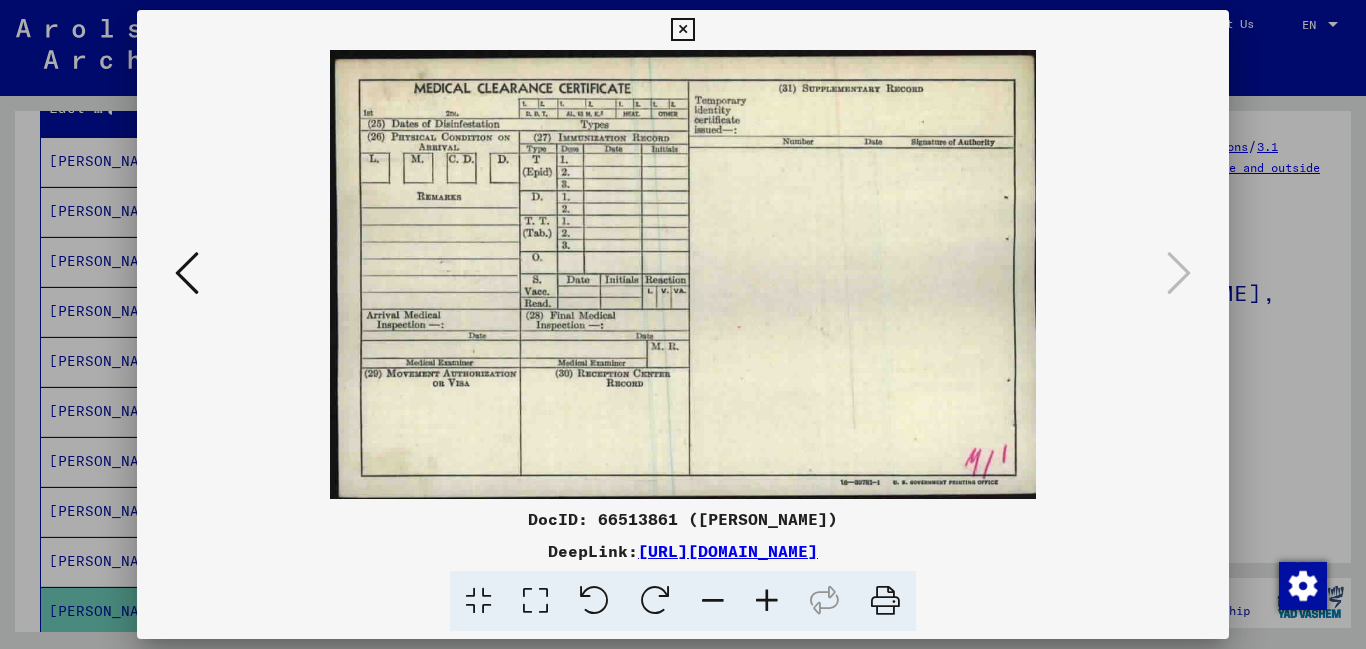 click at bounding box center (682, 30) 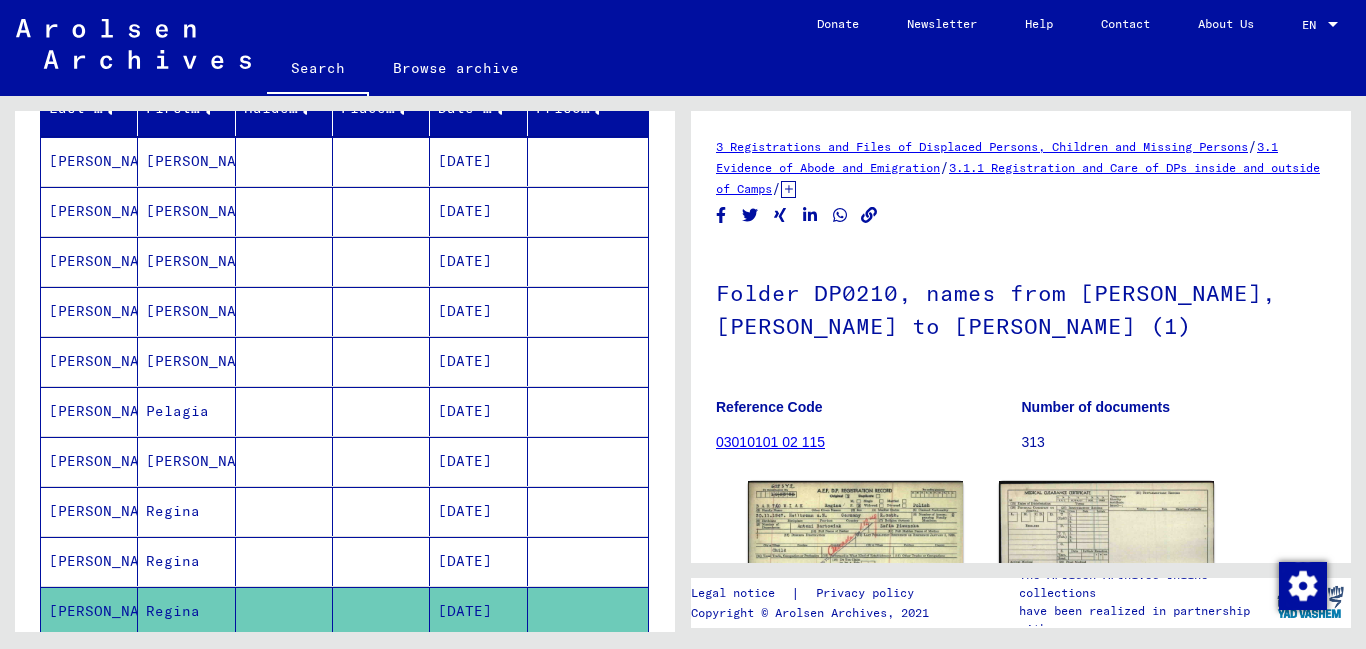 scroll, scrollTop: 737, scrollLeft: 0, axis: vertical 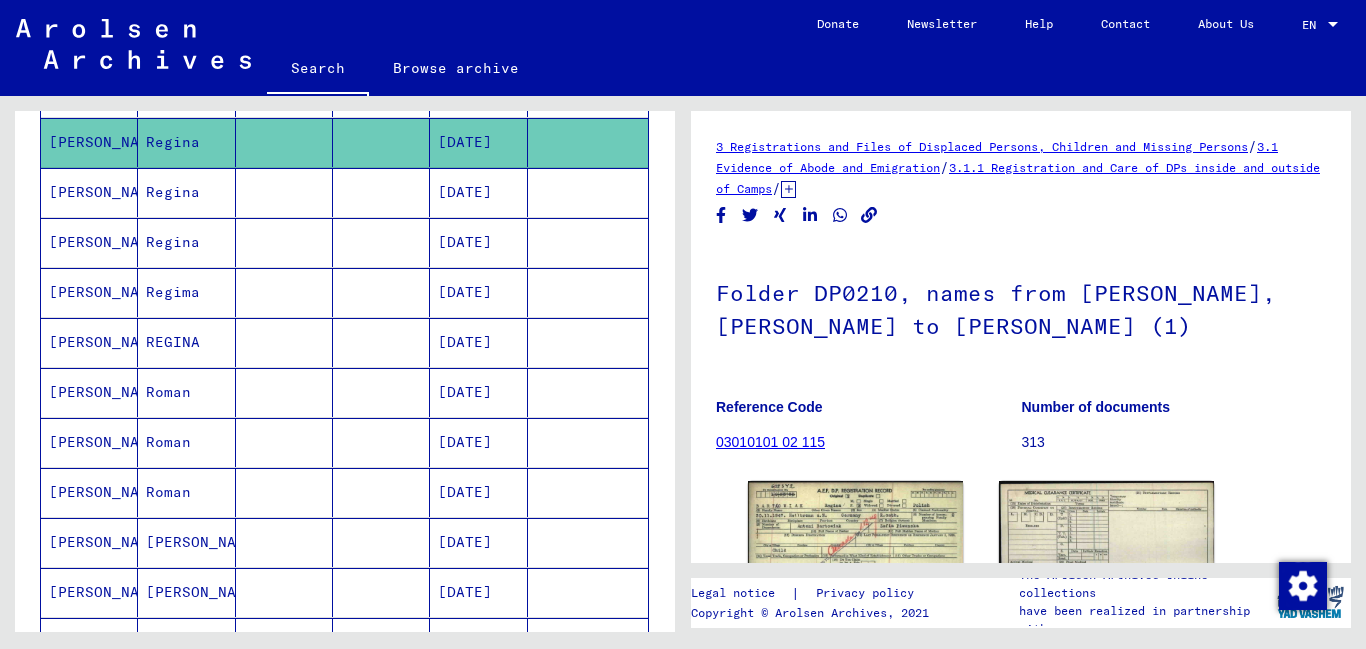 click on "[PERSON_NAME]" at bounding box center (89, 242) 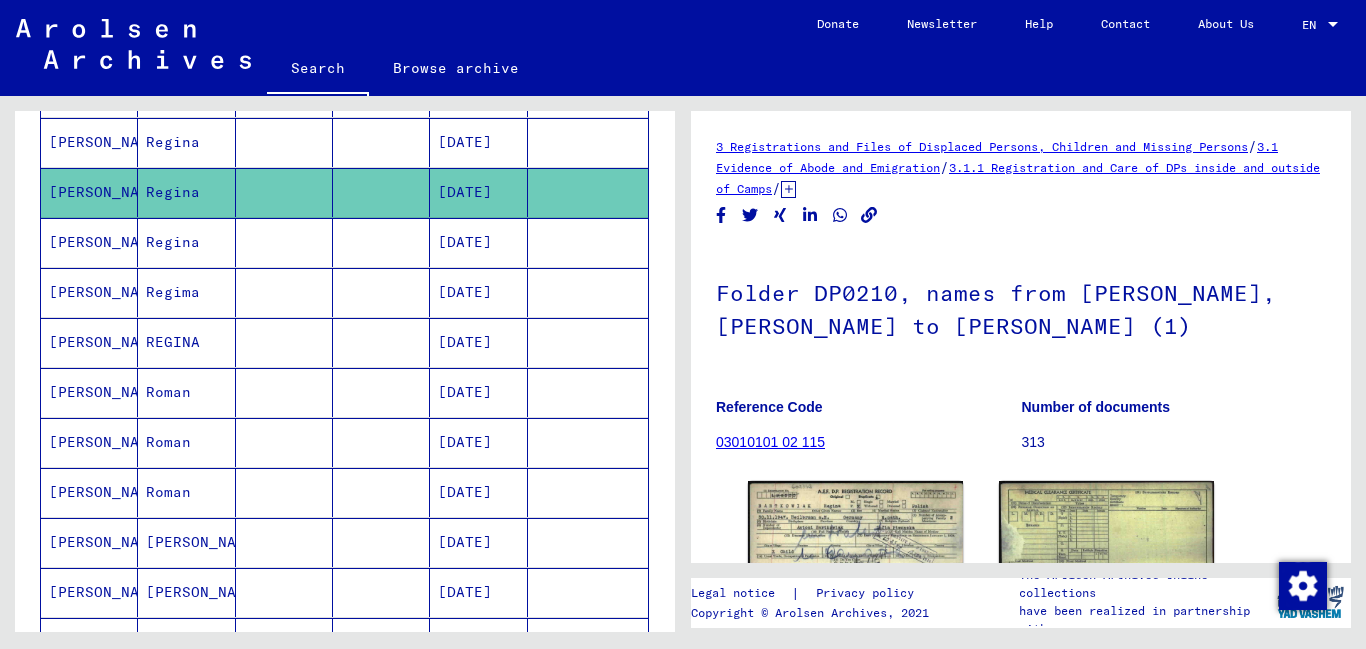 scroll, scrollTop: 0, scrollLeft: 0, axis: both 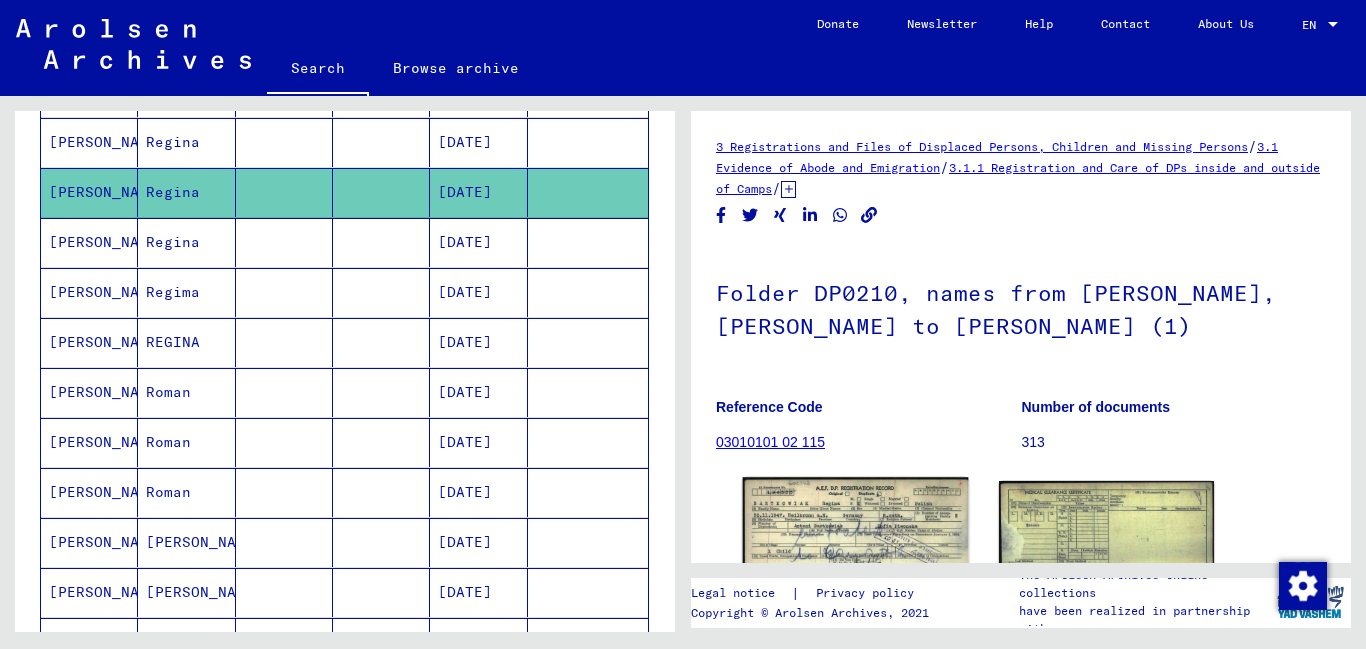 click 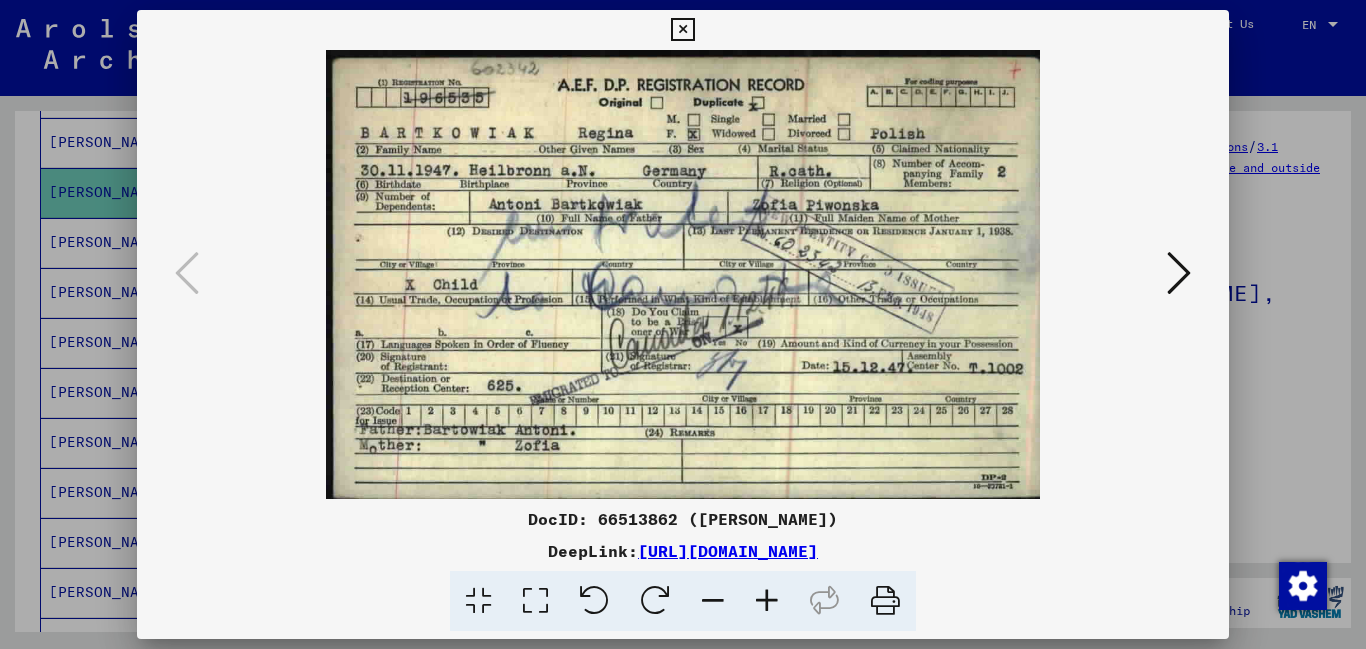 click at bounding box center (1179, 273) 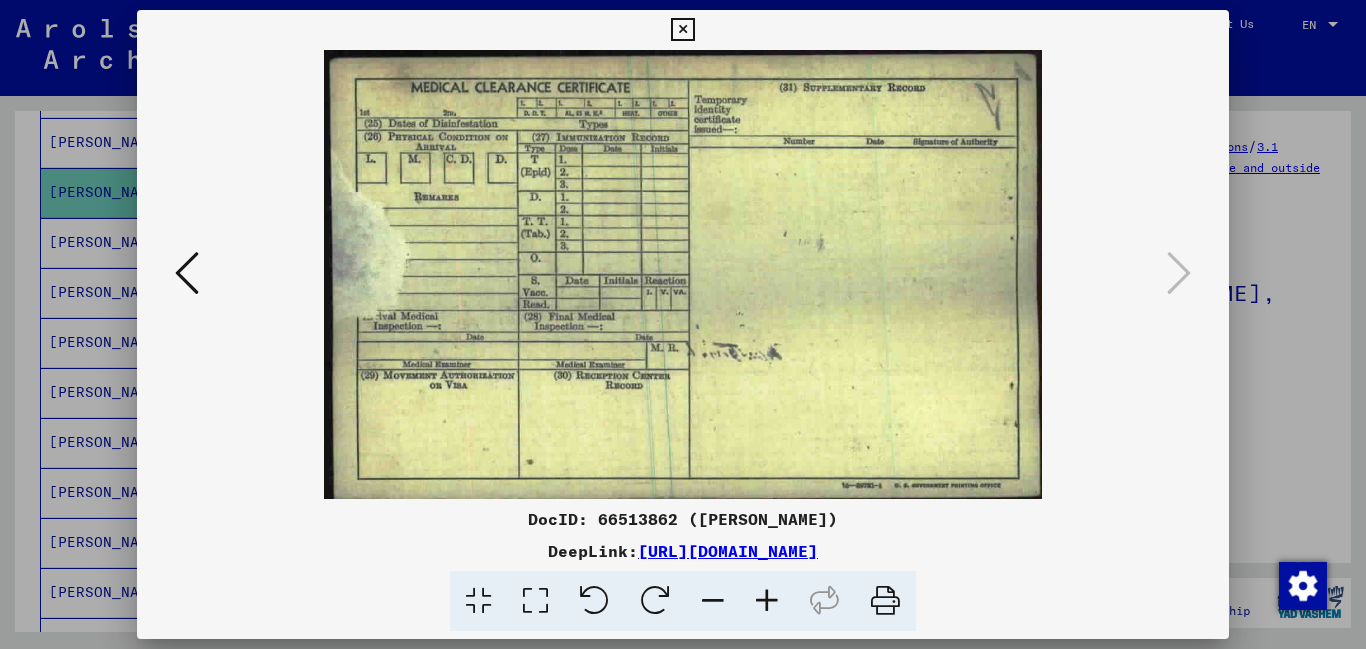 click at bounding box center (682, 30) 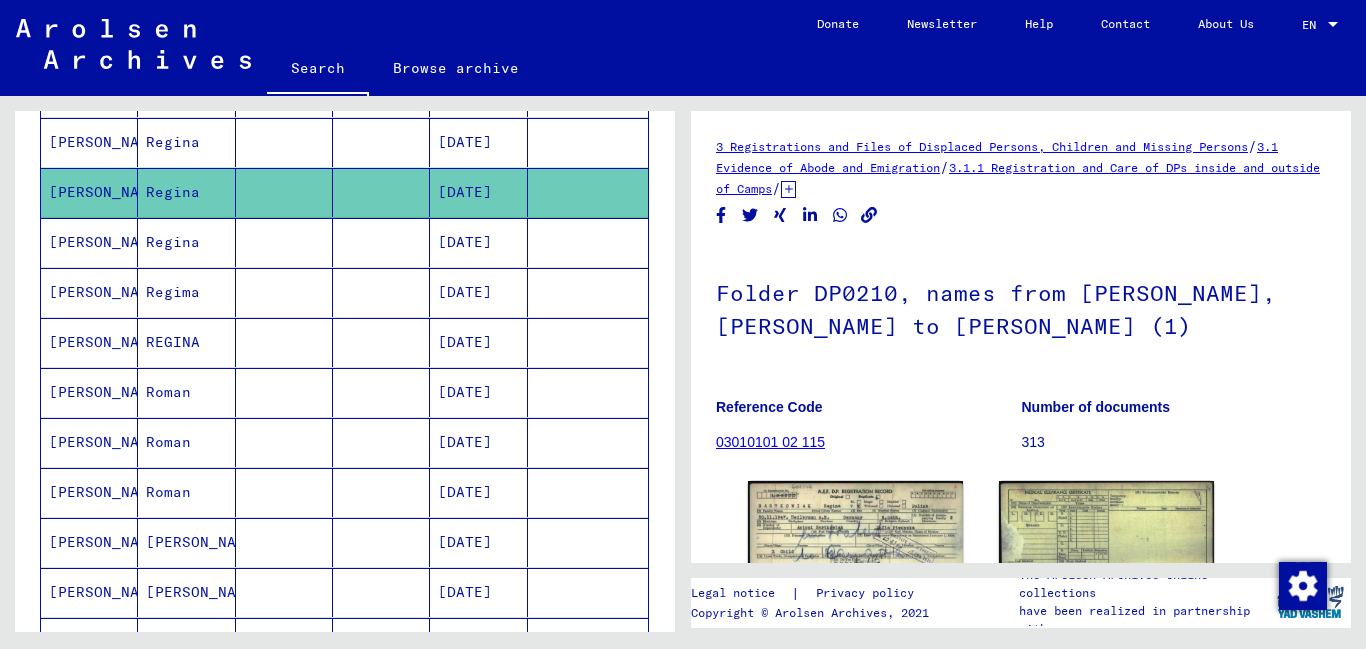 click on "[PERSON_NAME]" at bounding box center [89, 292] 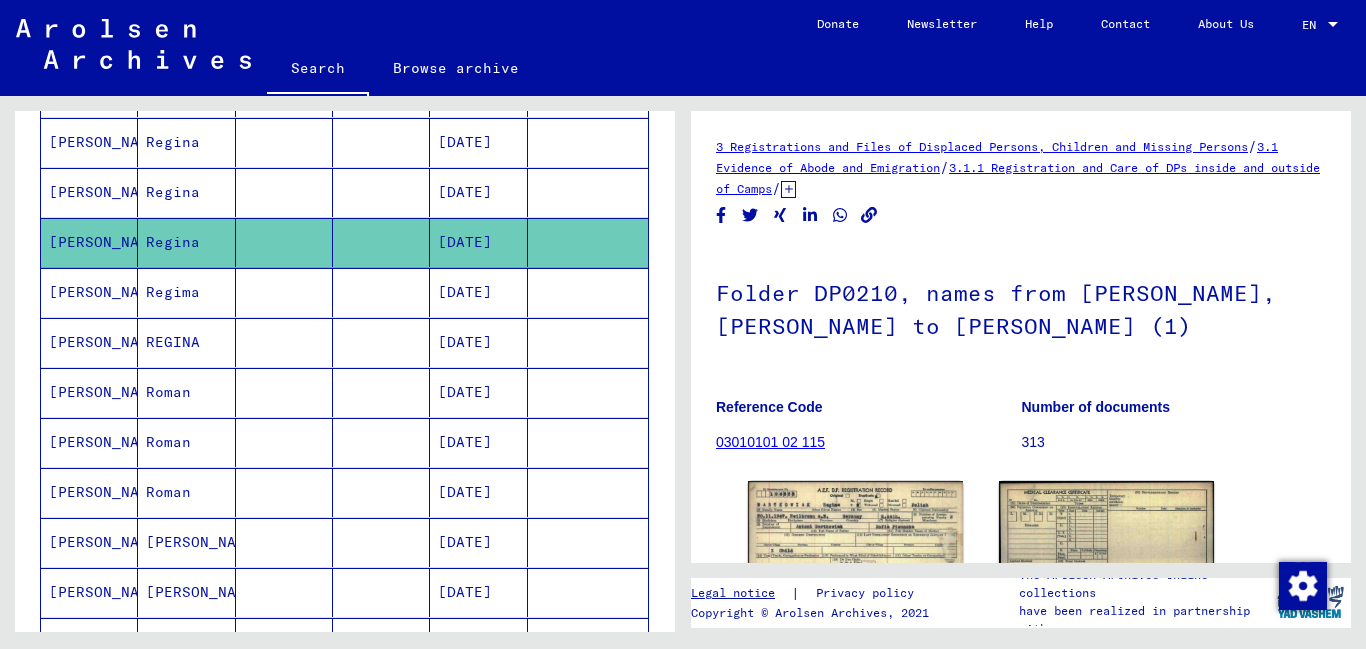 scroll, scrollTop: 0, scrollLeft: 0, axis: both 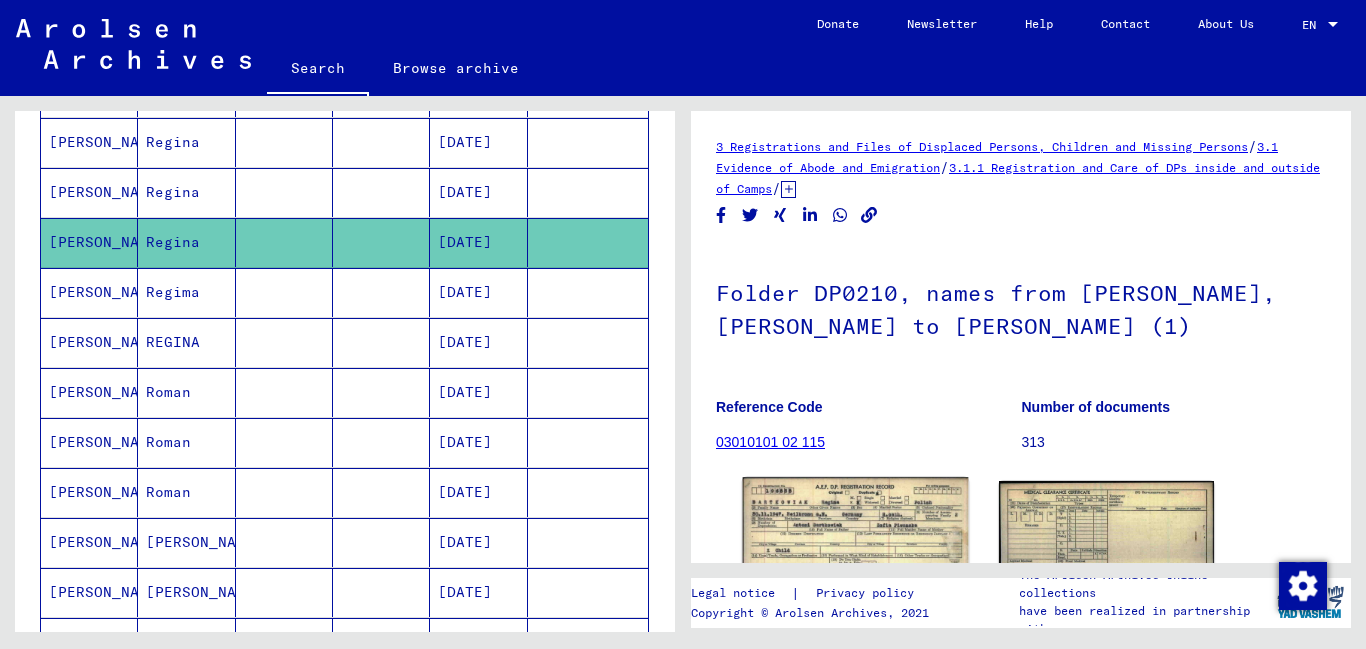 click 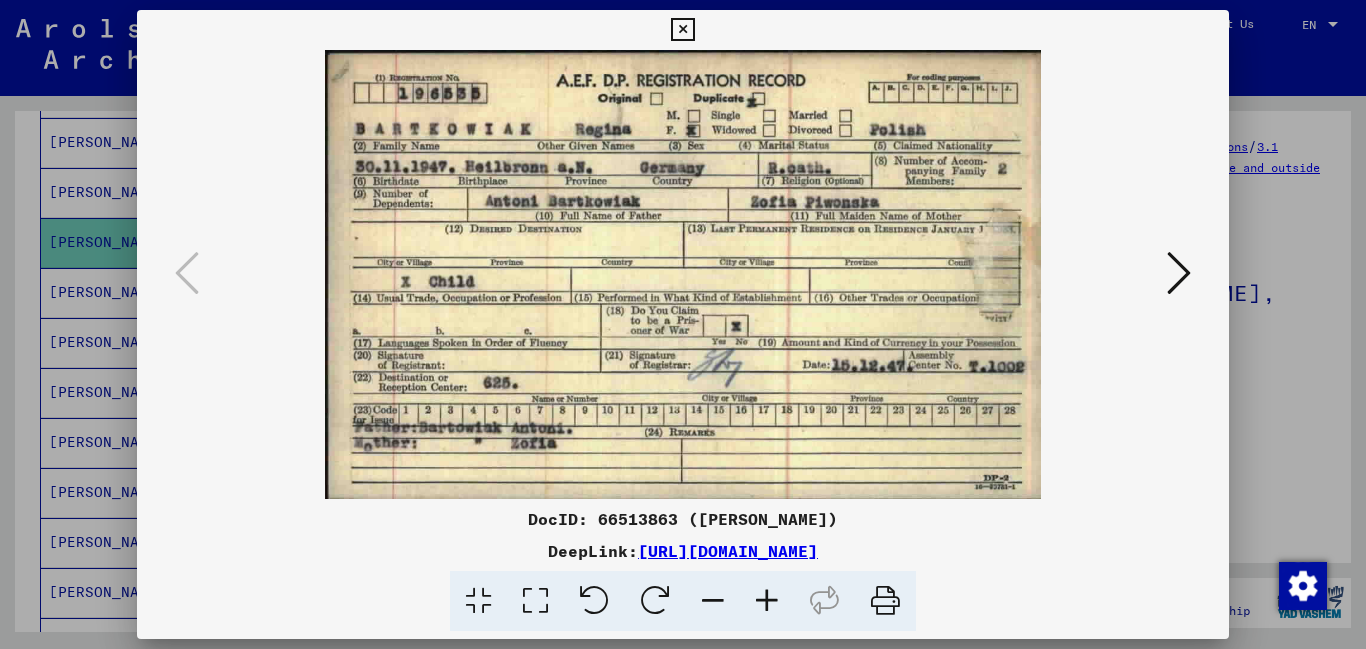 click at bounding box center (682, 30) 